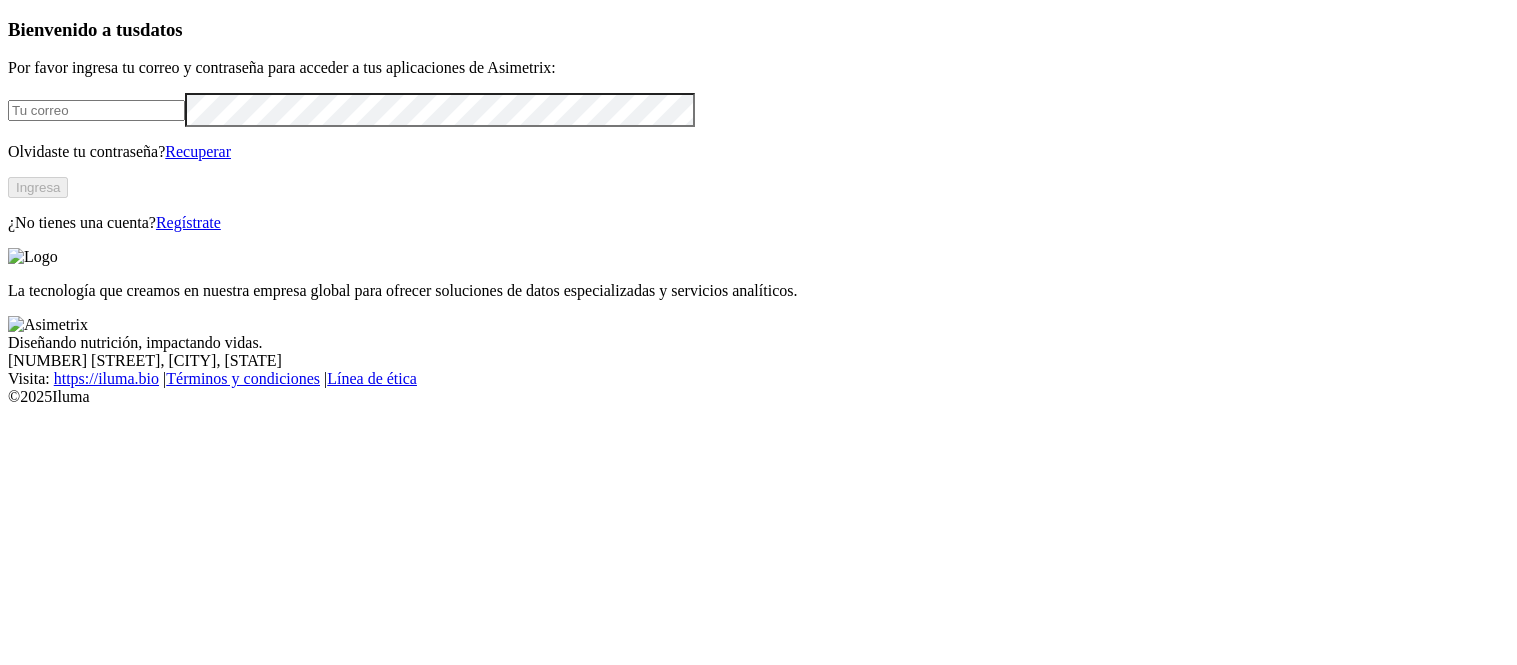 scroll, scrollTop: 0, scrollLeft: 0, axis: both 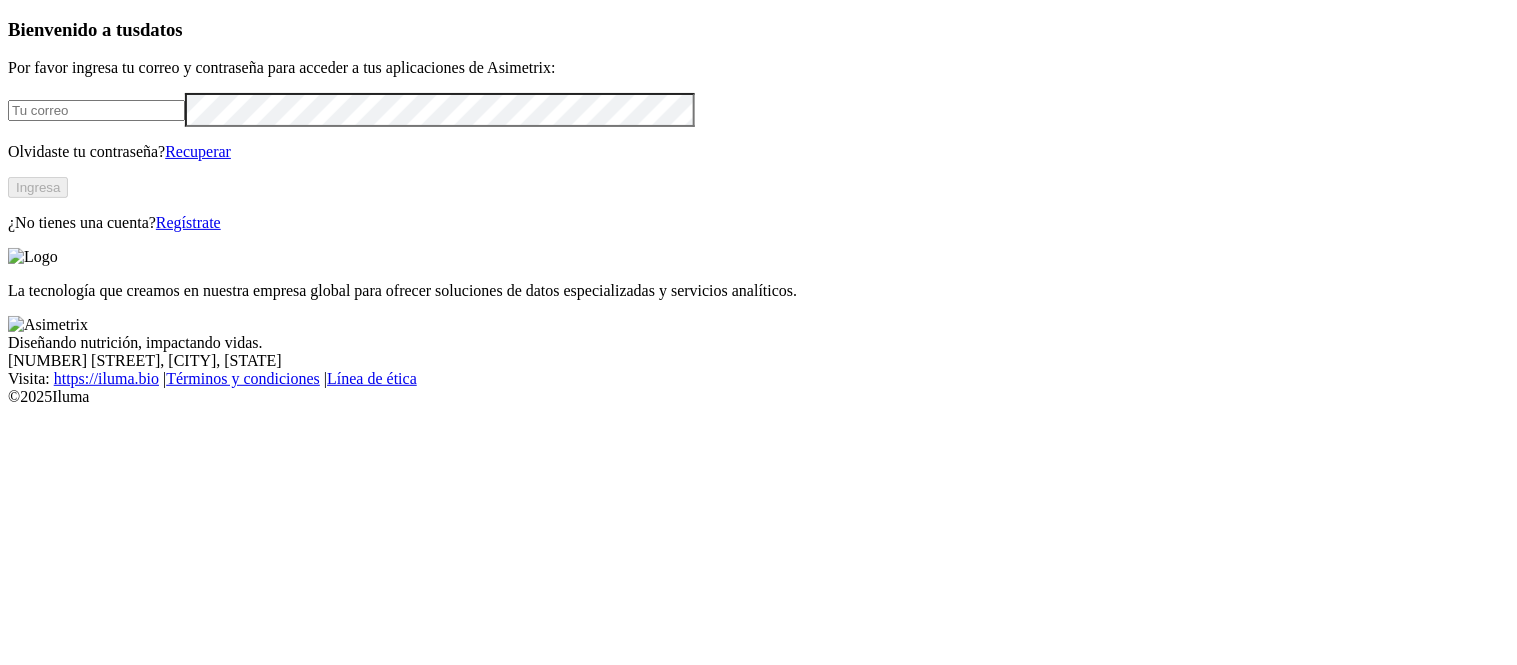 type on "[EMAIL]" 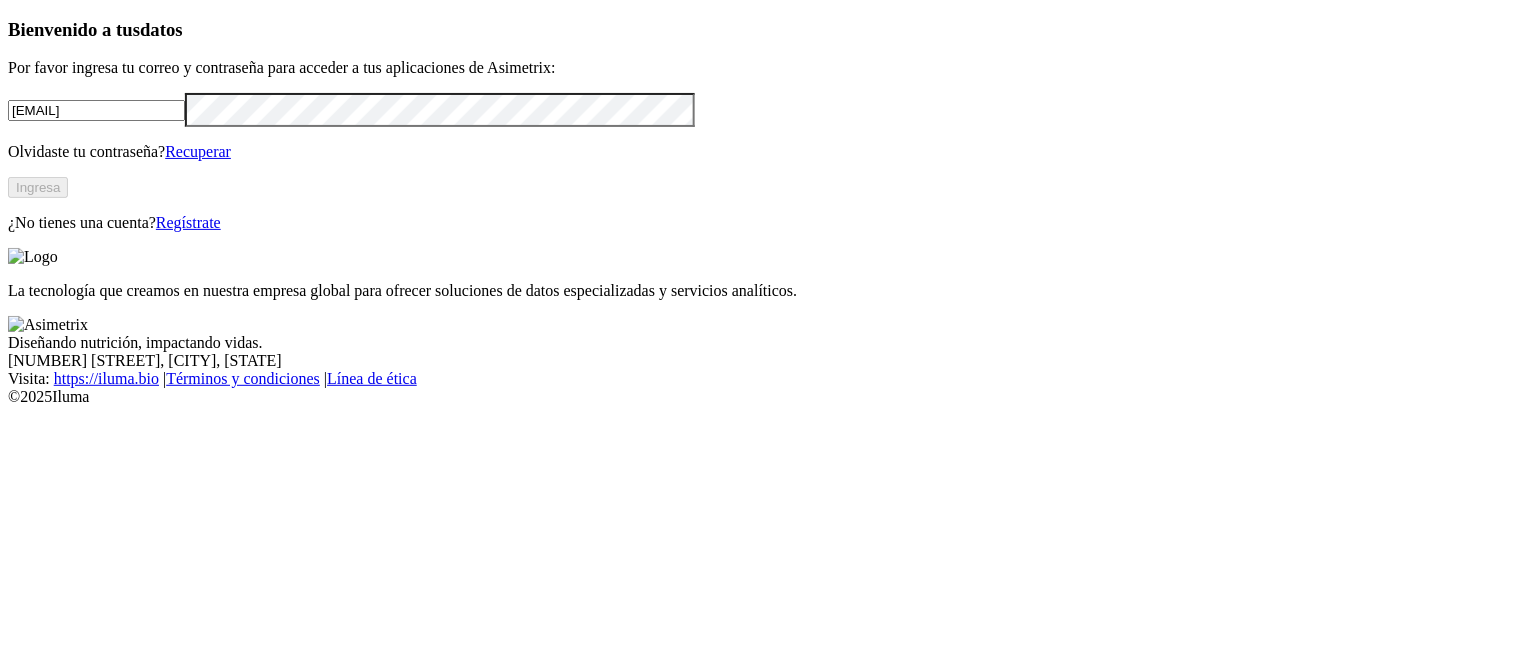 click on "Ingresa" at bounding box center (38, 187) 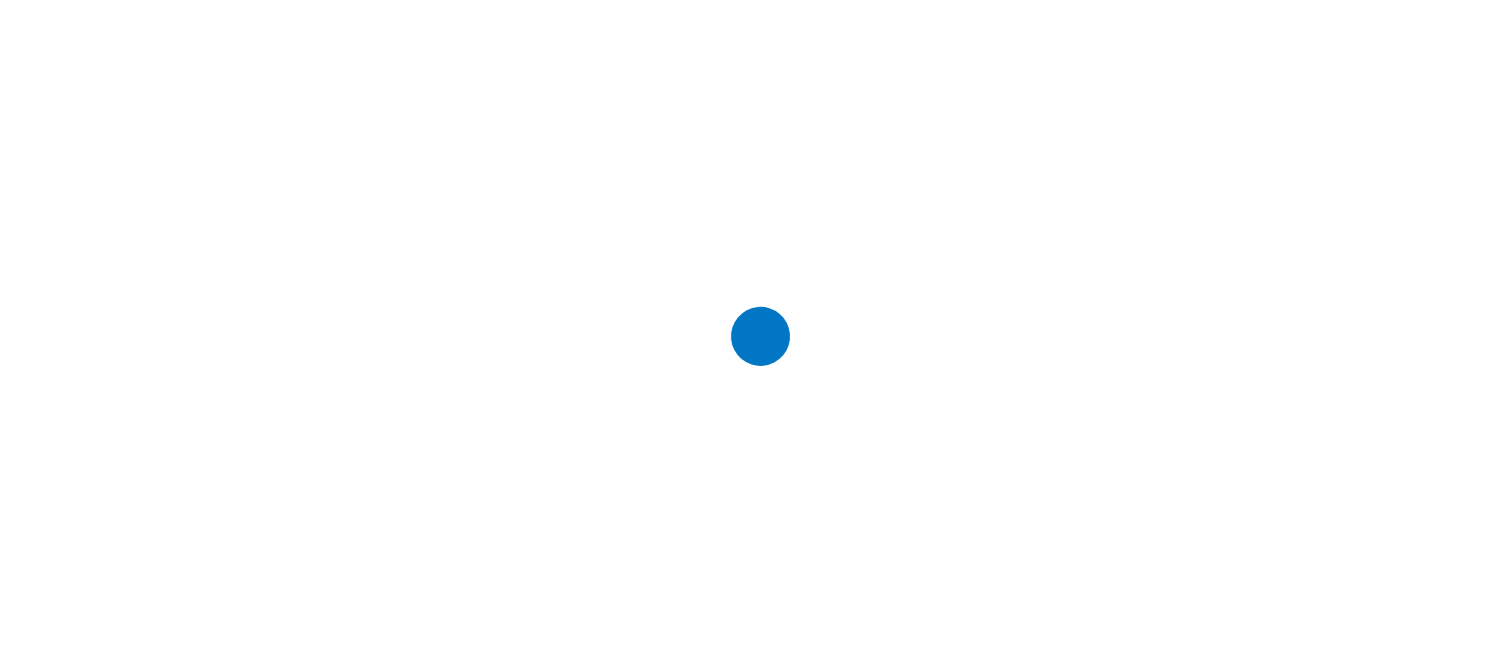 scroll, scrollTop: 0, scrollLeft: 0, axis: both 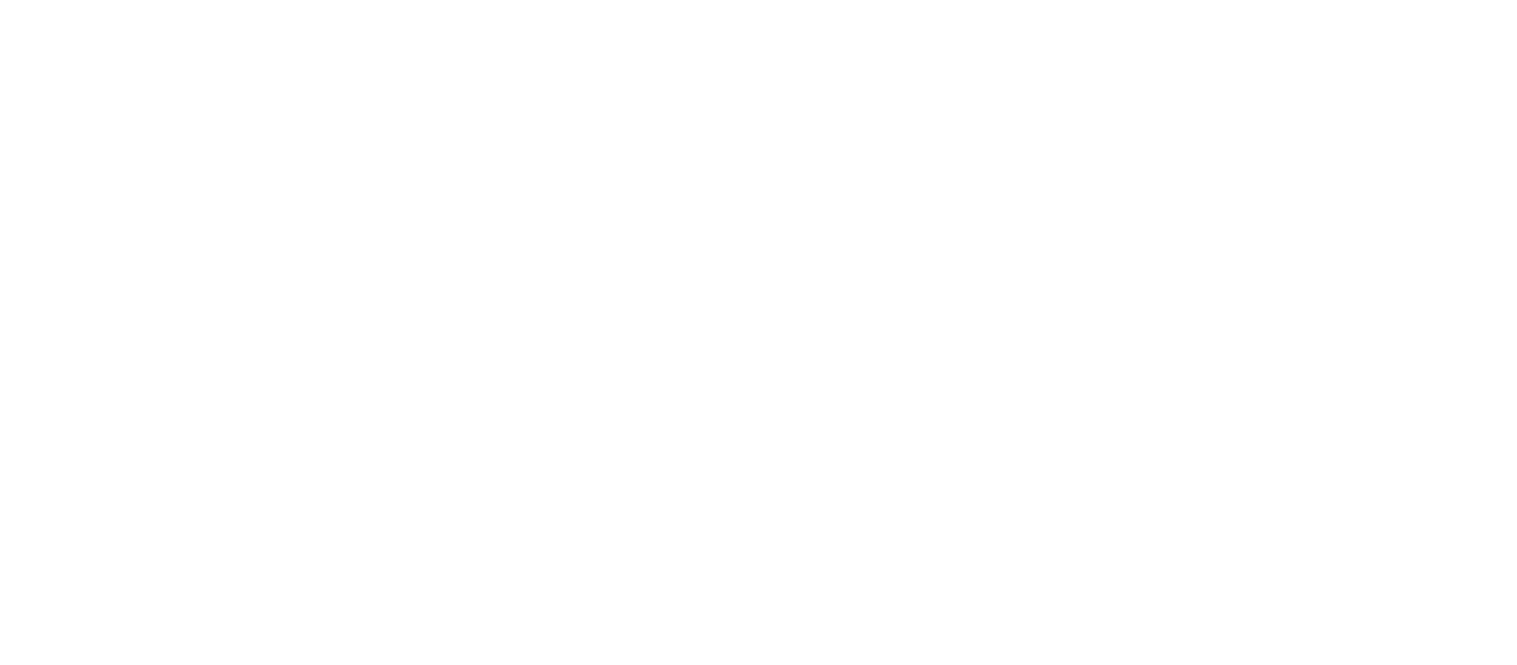 click 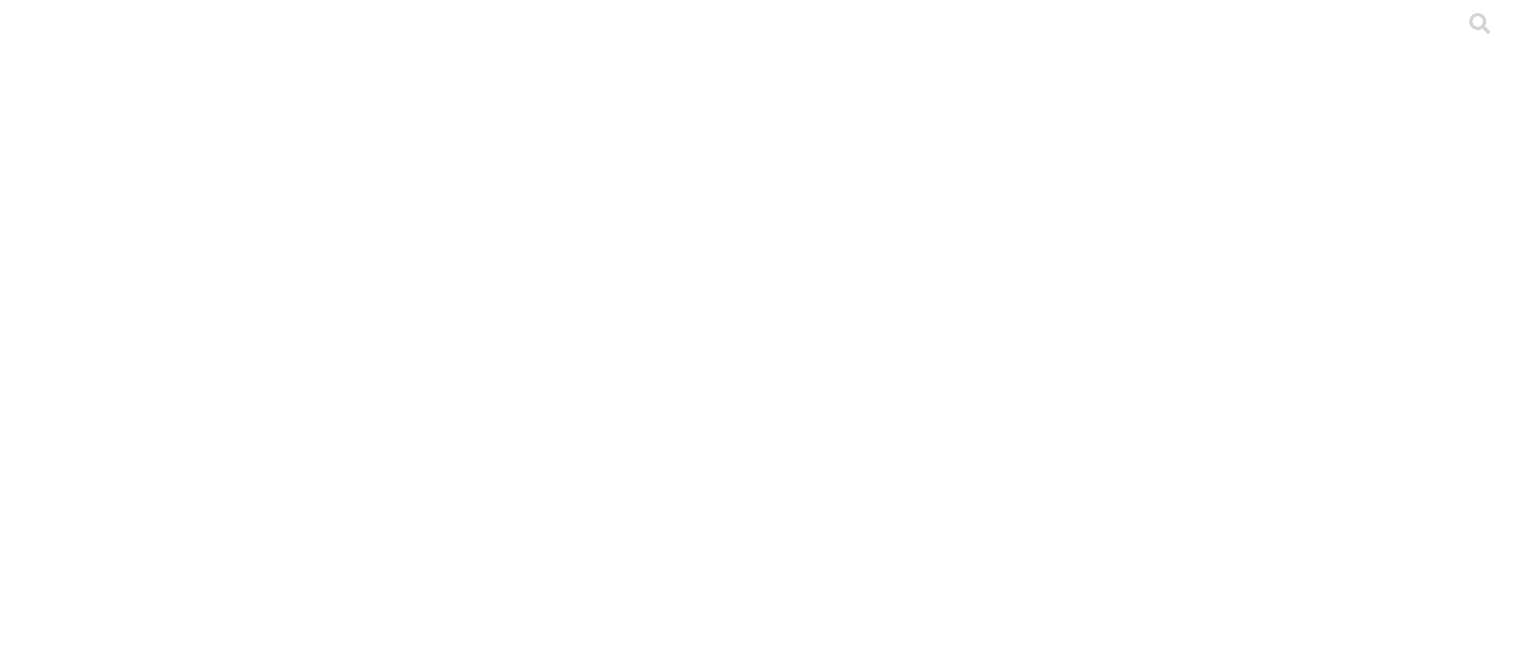 click on "ETL" at bounding box center [758, 3932] 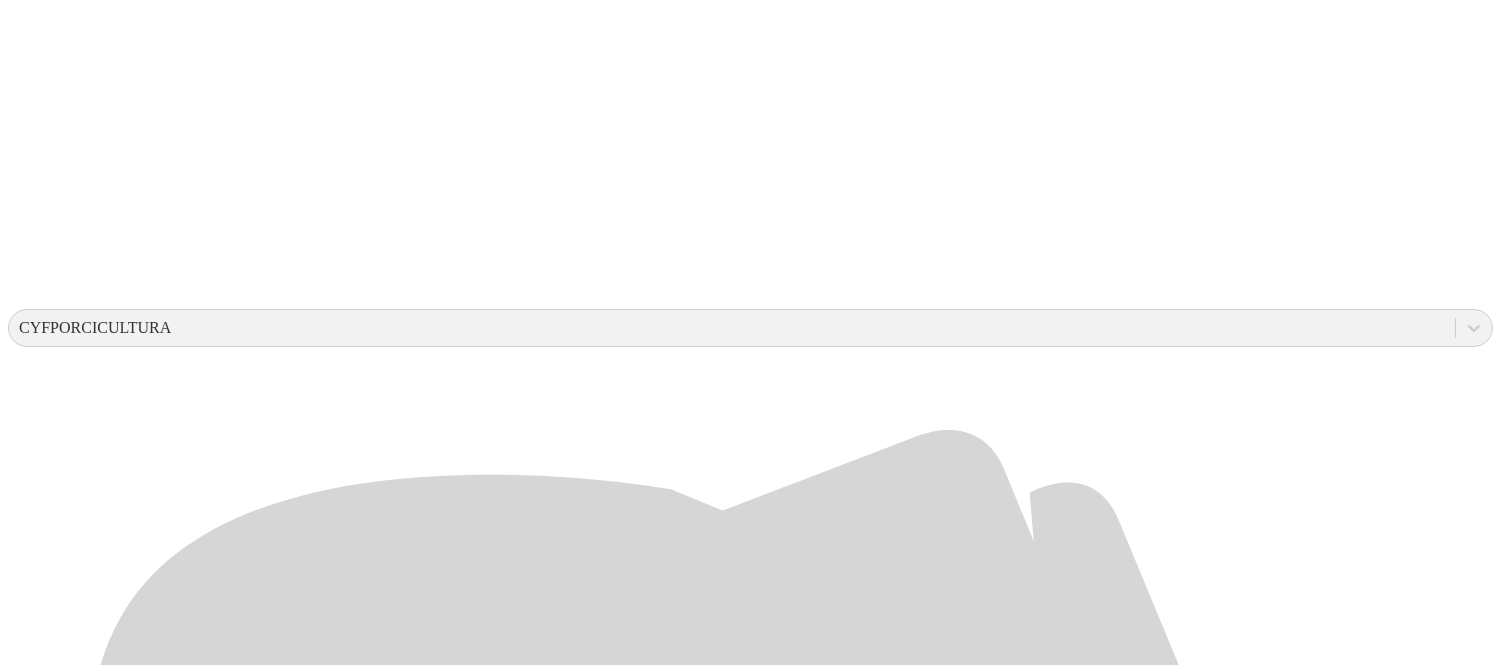 scroll, scrollTop: 555, scrollLeft: 0, axis: vertical 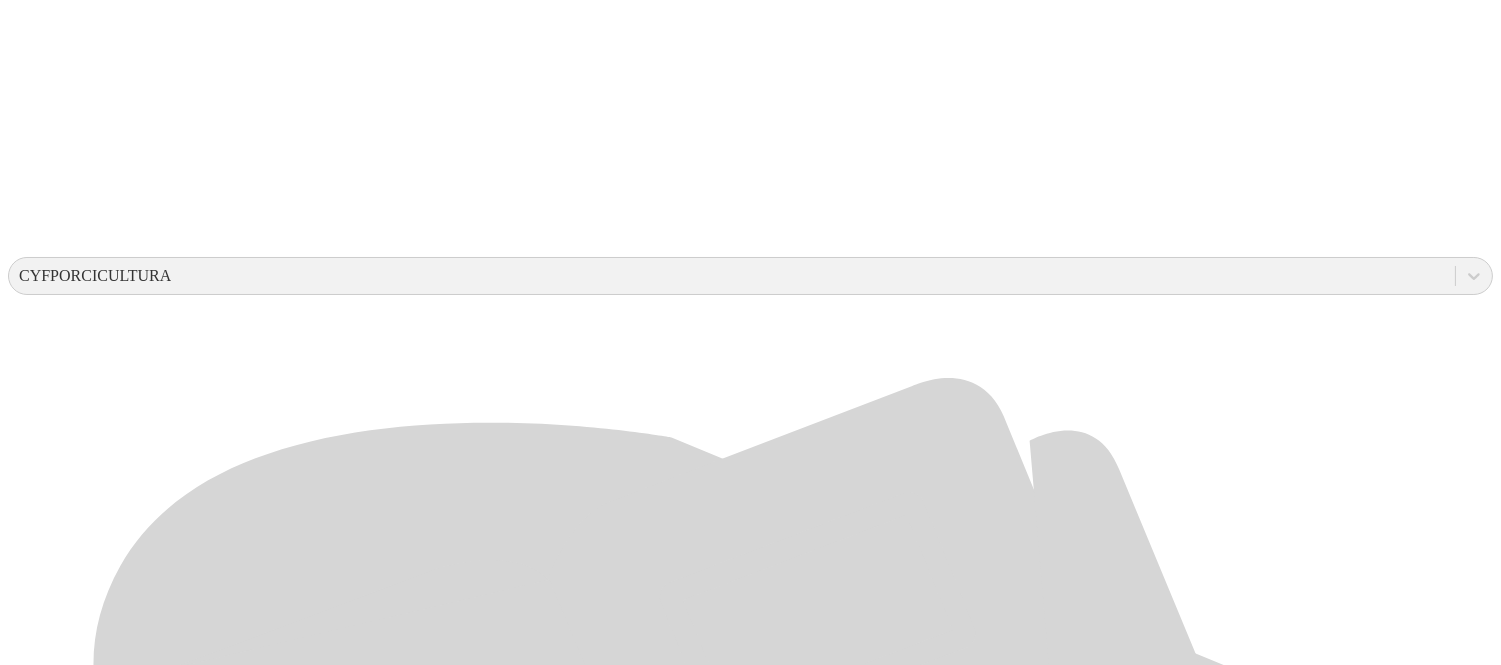click on "EL EDEN GRANJA" at bounding box center (750, 21432) 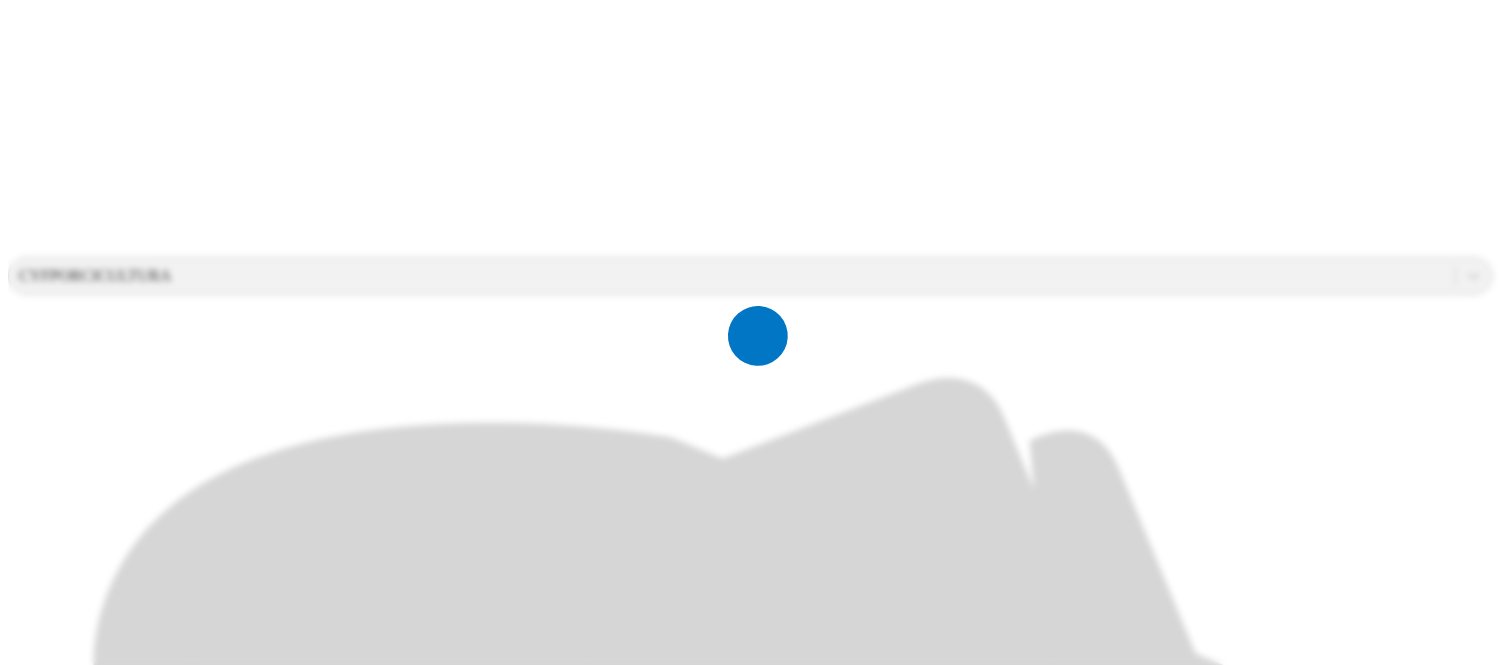 scroll, scrollTop: 0, scrollLeft: 0, axis: both 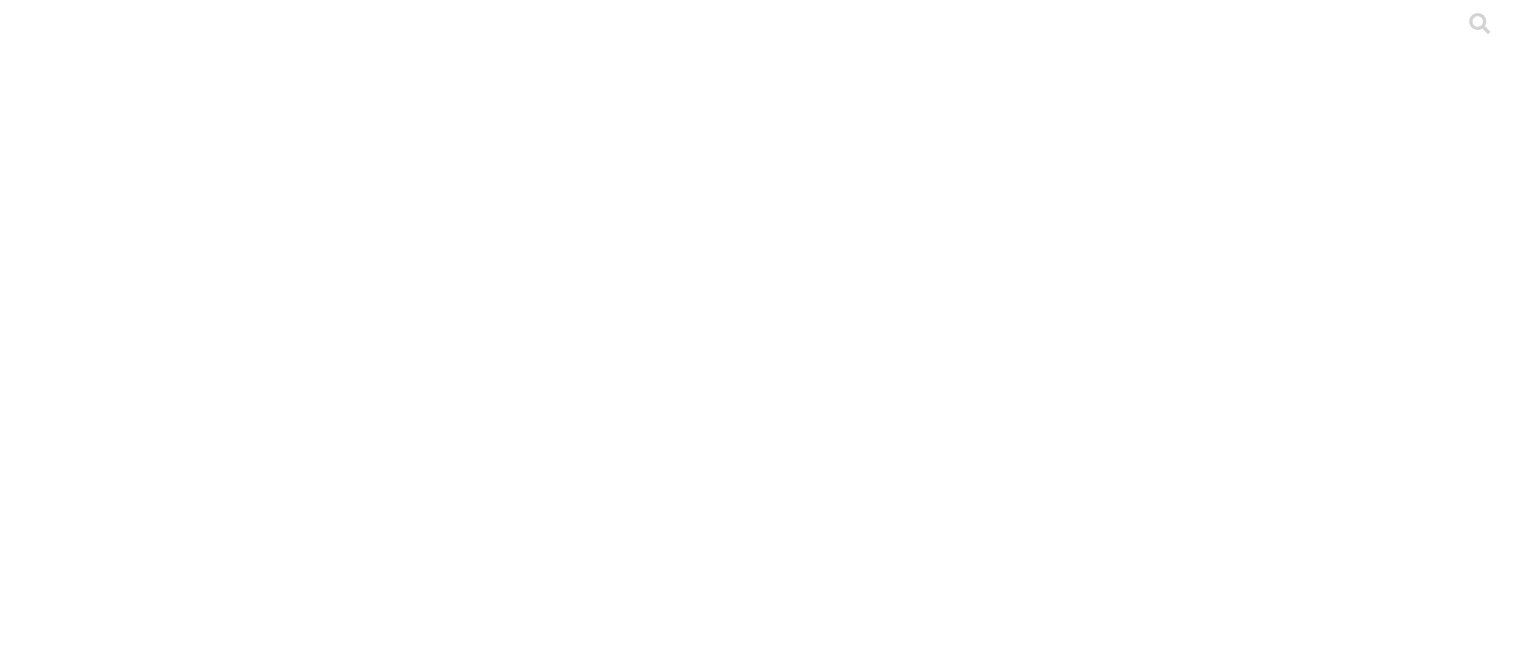 click on "CRIA" at bounding box center [758, 5455] 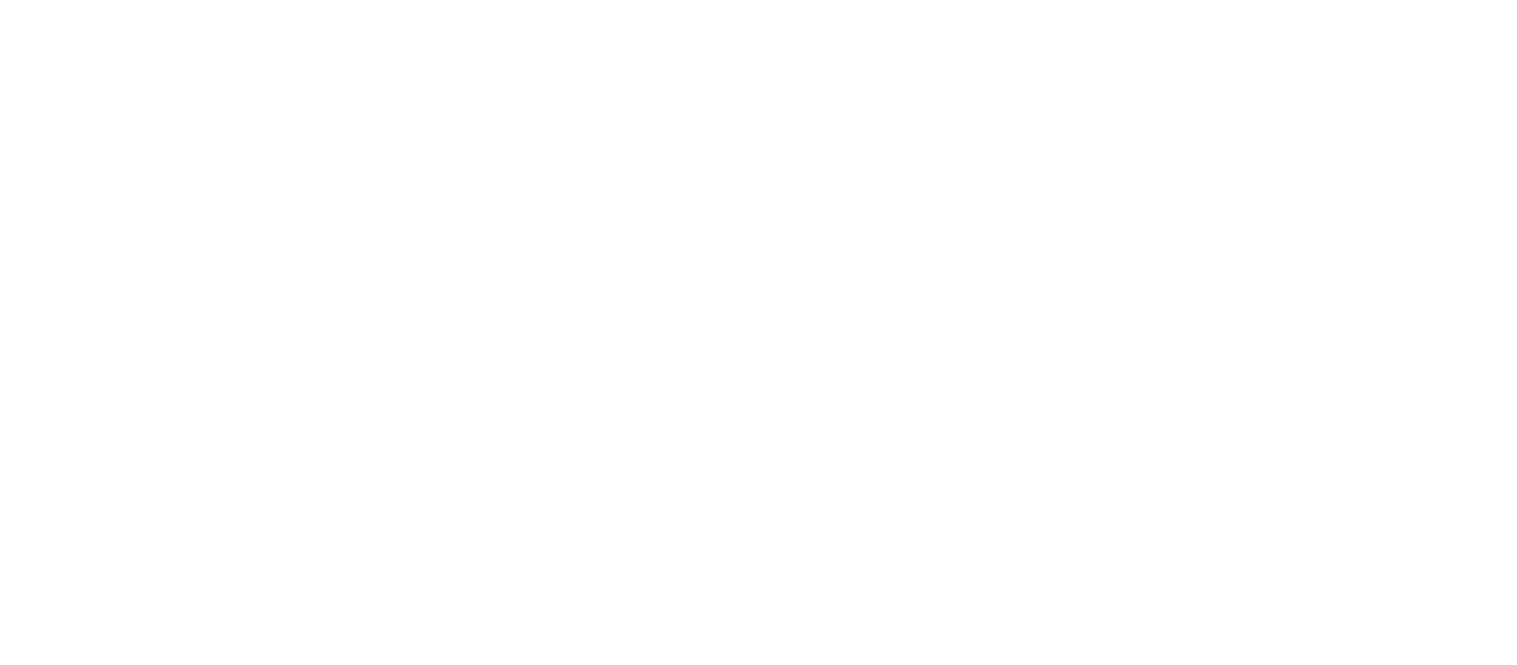 click on ".f833c649-ebfd-4bf3-83aa-e64b698d0dc5 {
fill: none;
stroke-linecap: round;
stroke-linejoin: round;
stroke-width: 3 !important;
}" 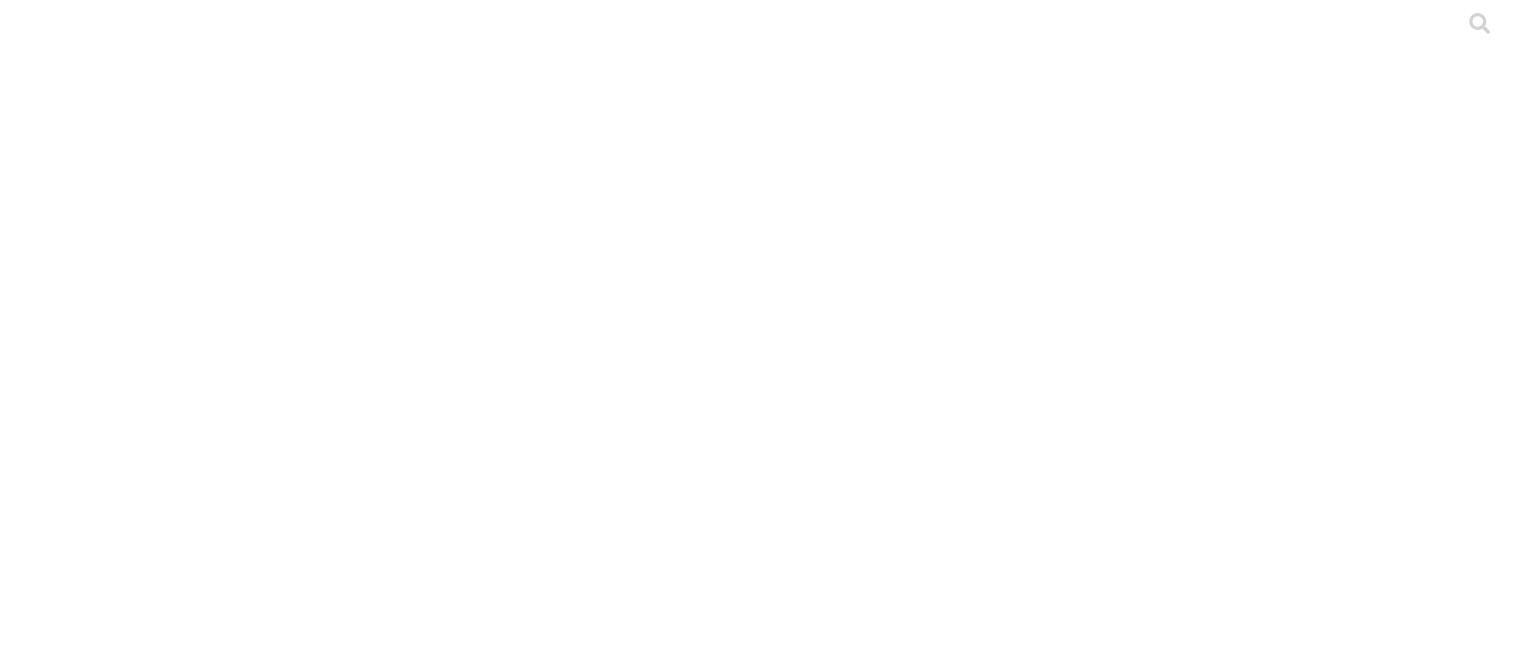 click on ".cls-1 {
fill: #d6d6d6;
}
ETL" at bounding box center (758, 3179) 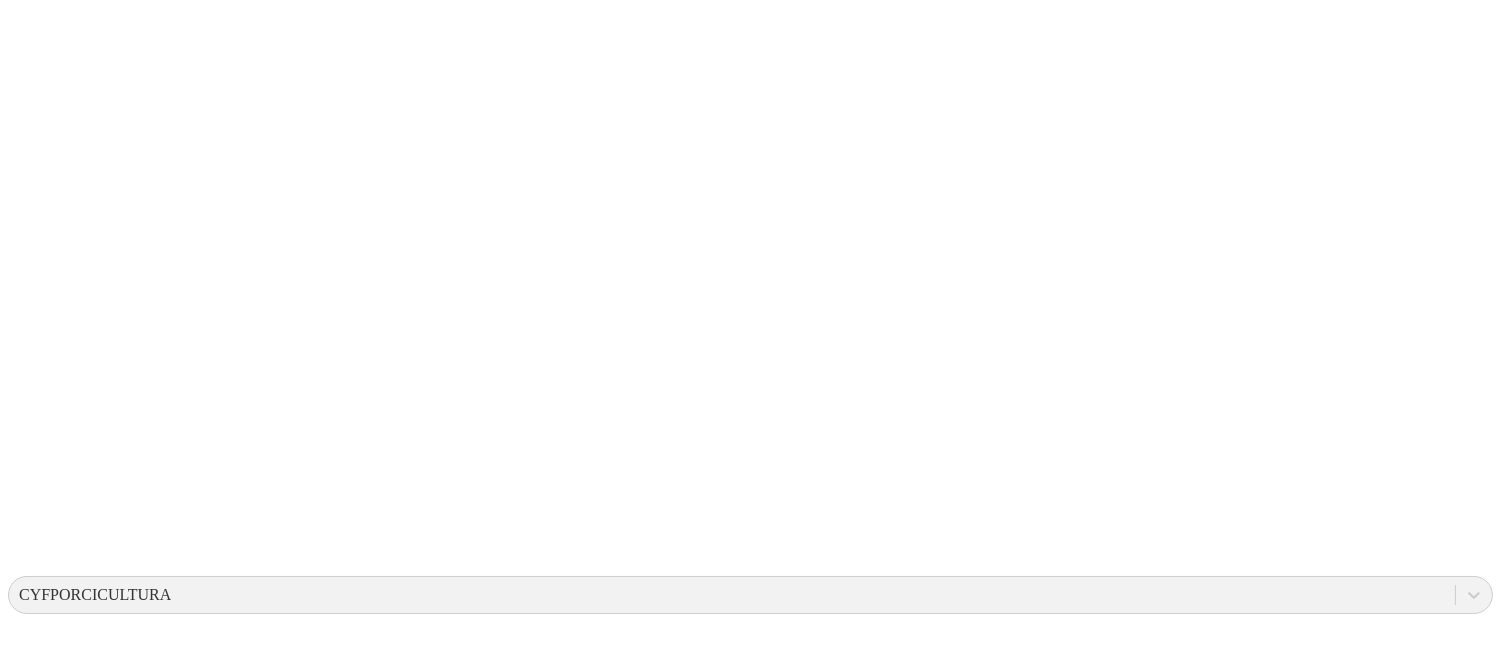 scroll, scrollTop: 51, scrollLeft: 0, axis: vertical 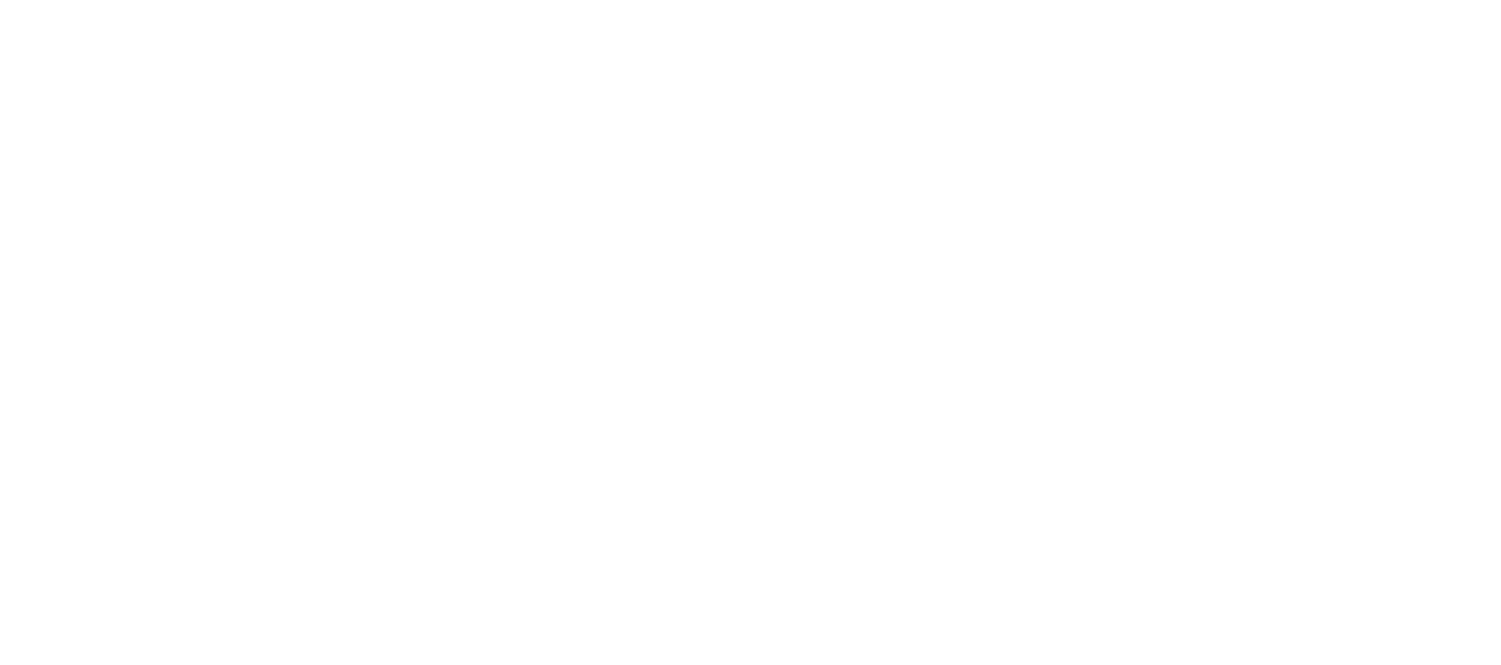 click on ".cls-1 {
fill: #d6d6d6;
}
ANTIOQUEÑA DE PORCINOS" at bounding box center (750, 9135) 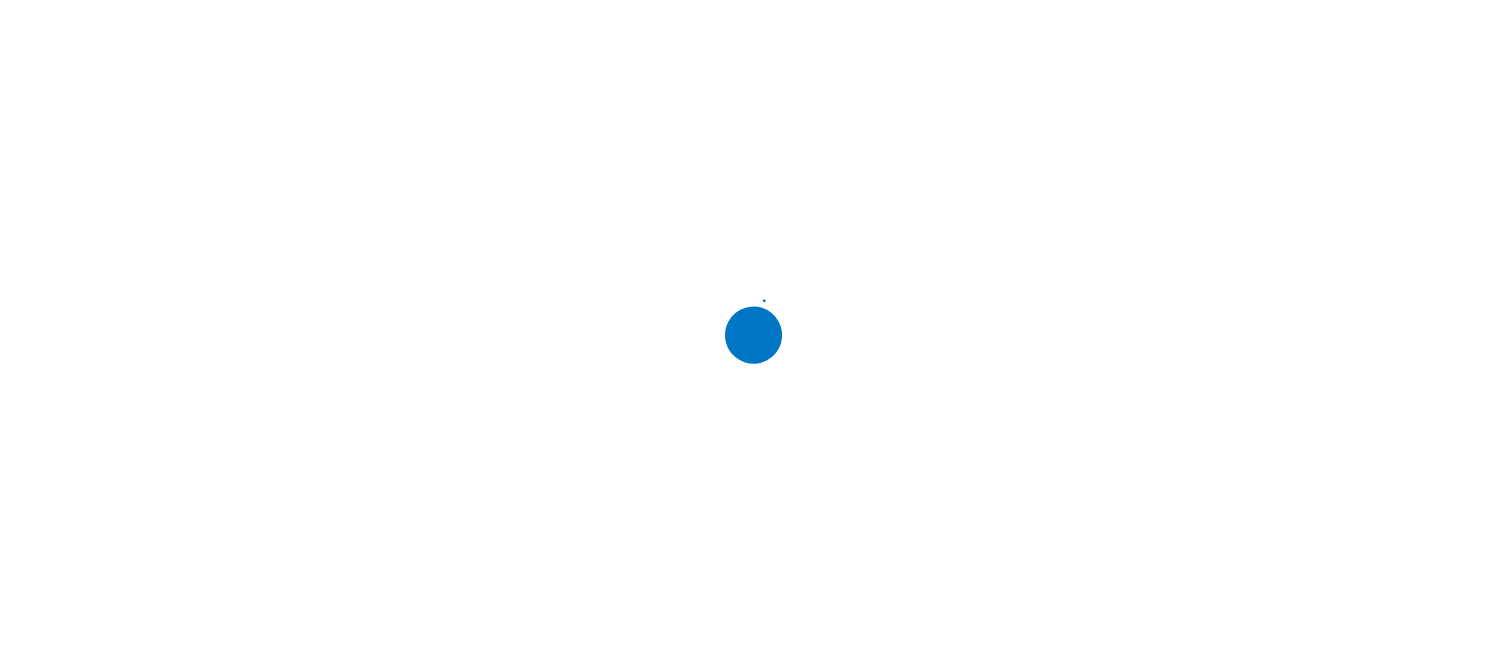 scroll, scrollTop: 0, scrollLeft: 0, axis: both 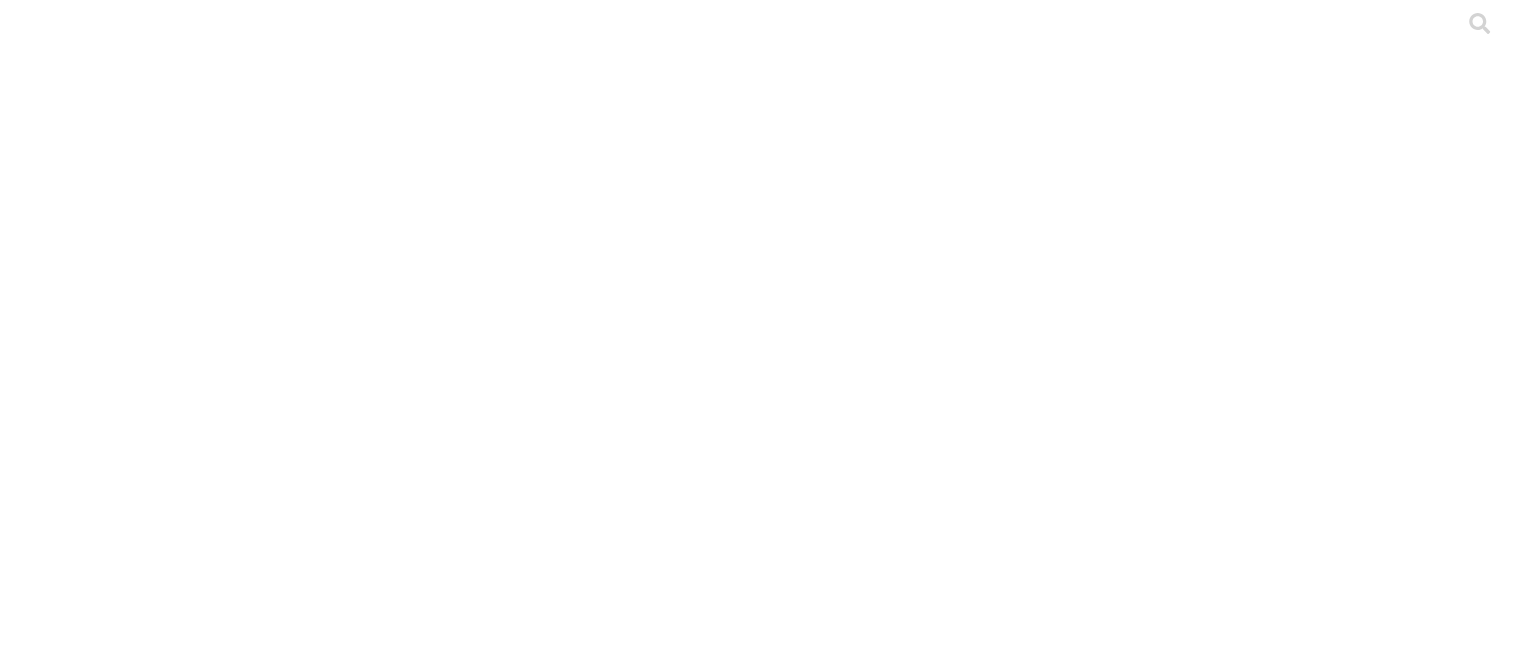 click on "CRIA" at bounding box center [758, 5455] 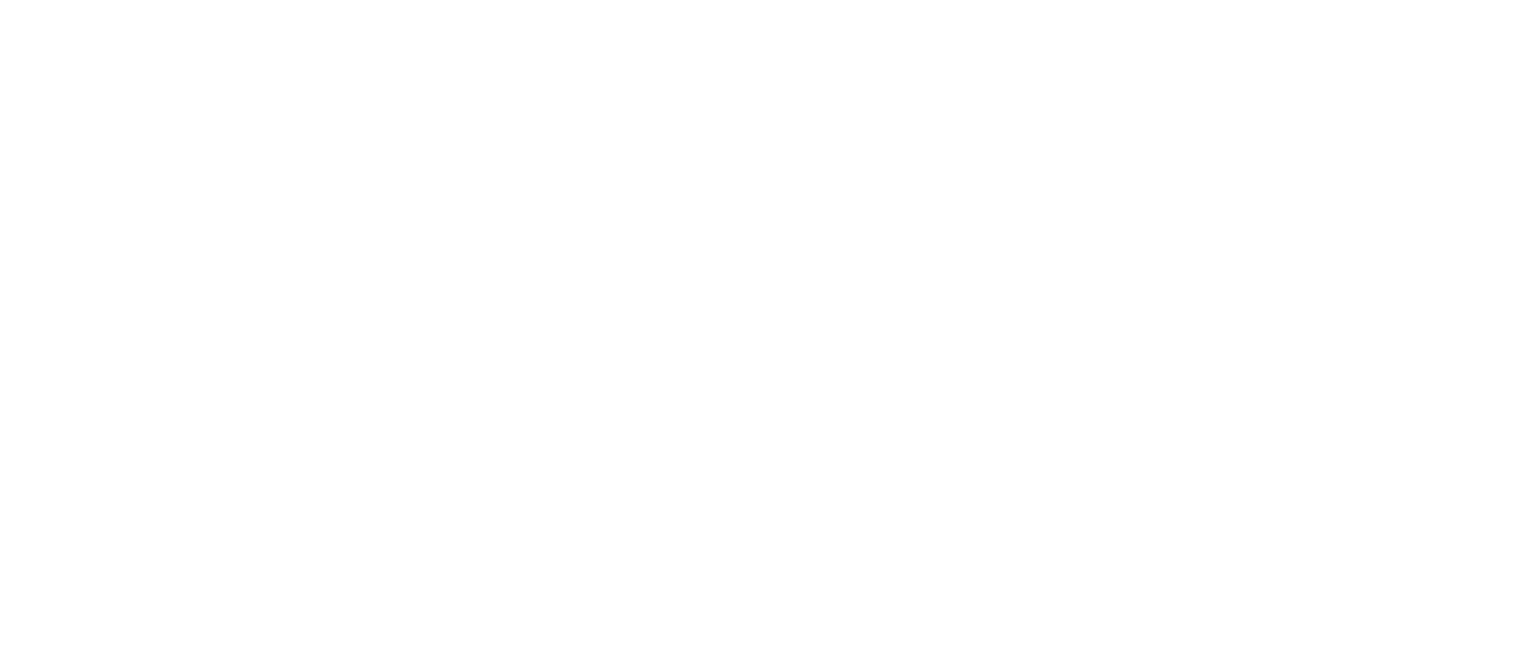 click at bounding box center [96, 2486] 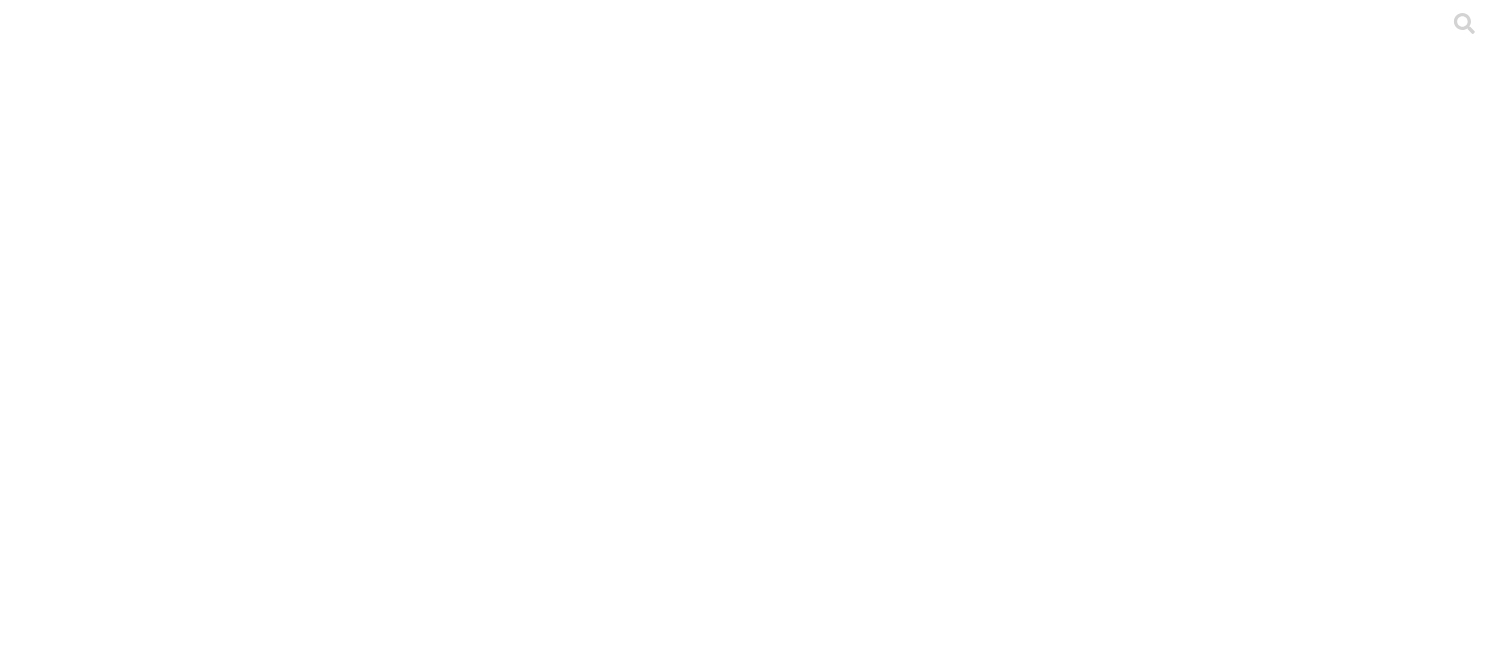 click on "Carga Principal ETL ENVIGADO [STATE] DE PORCINOS CRIA CHAQUIRO Archivo Fecha de carga Etiqueta Estado de carga S4 - [FIRST] [LAST] - [STATE] - AdeP Chaquiro Hembras - 2025.xlsx [DATE] [TIME]   Jul25 Carga exitosa Haz click para ver detalles Carga con advertencias Haz click para ver detalles Carga fallida Haz click para ver detalles
.file-manager-success-cls-1, .file-manager-success-cls-2 {
fill: #3c8744;
stroke-width: 0px;
}
.file-manager-success-cls-2 {
opacity: .11;
}
1
.file-manager-warning-cls-1, .file-manager-warning-cls-2 {
fill: #e4a71a;
stroke-width: 0px;
}
.file-manager-warning-cls-2 {
opacity: .1;
}
0
.file-manager-error-cls-1, .file-manager-error-cls-2 {
fill: #a91416;
stroke-width: 0px;
}
.file-manager-error-cls-2 {
opacity: .1;
}
0 S4 - [FIRST] [LAST] - [STATE] - AdeP Chaquiro - 2025.xlsx 01 Aug 2025 19:04     1" at bounding box center [750, 3287] 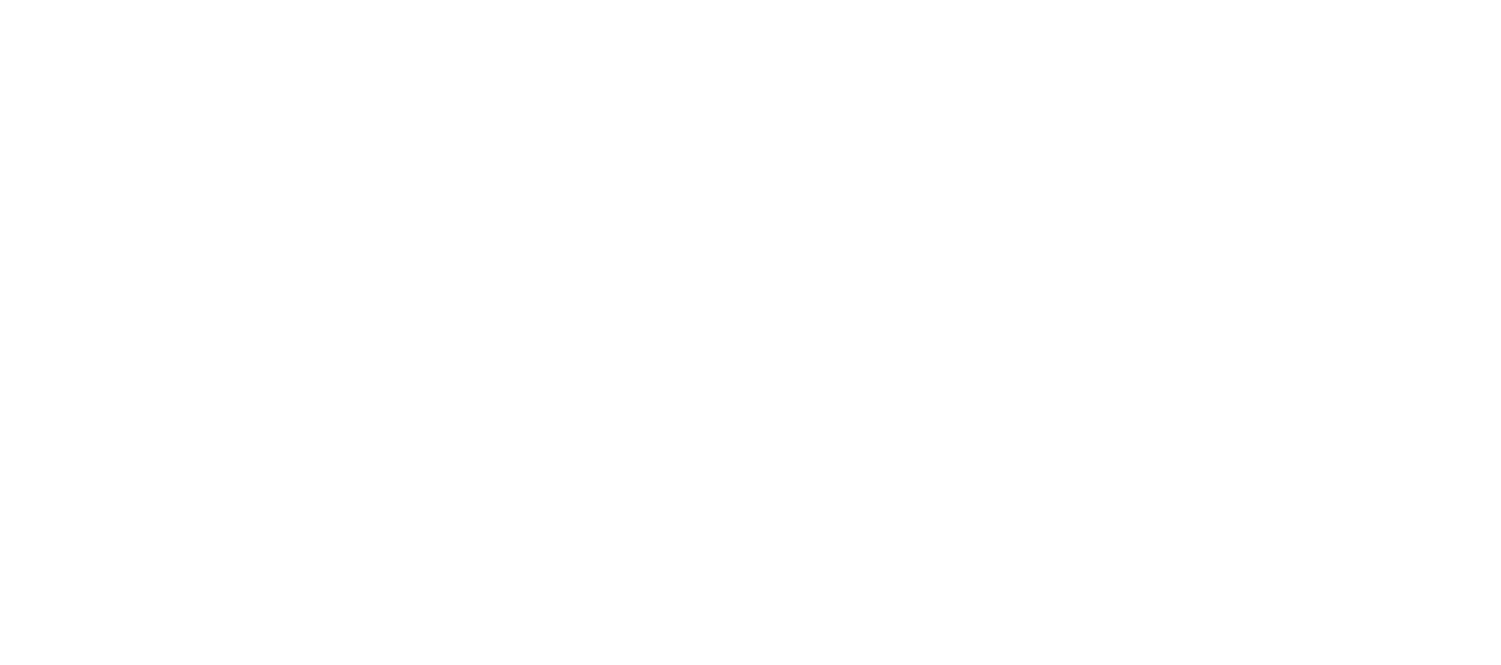 scroll, scrollTop: 0, scrollLeft: 0, axis: both 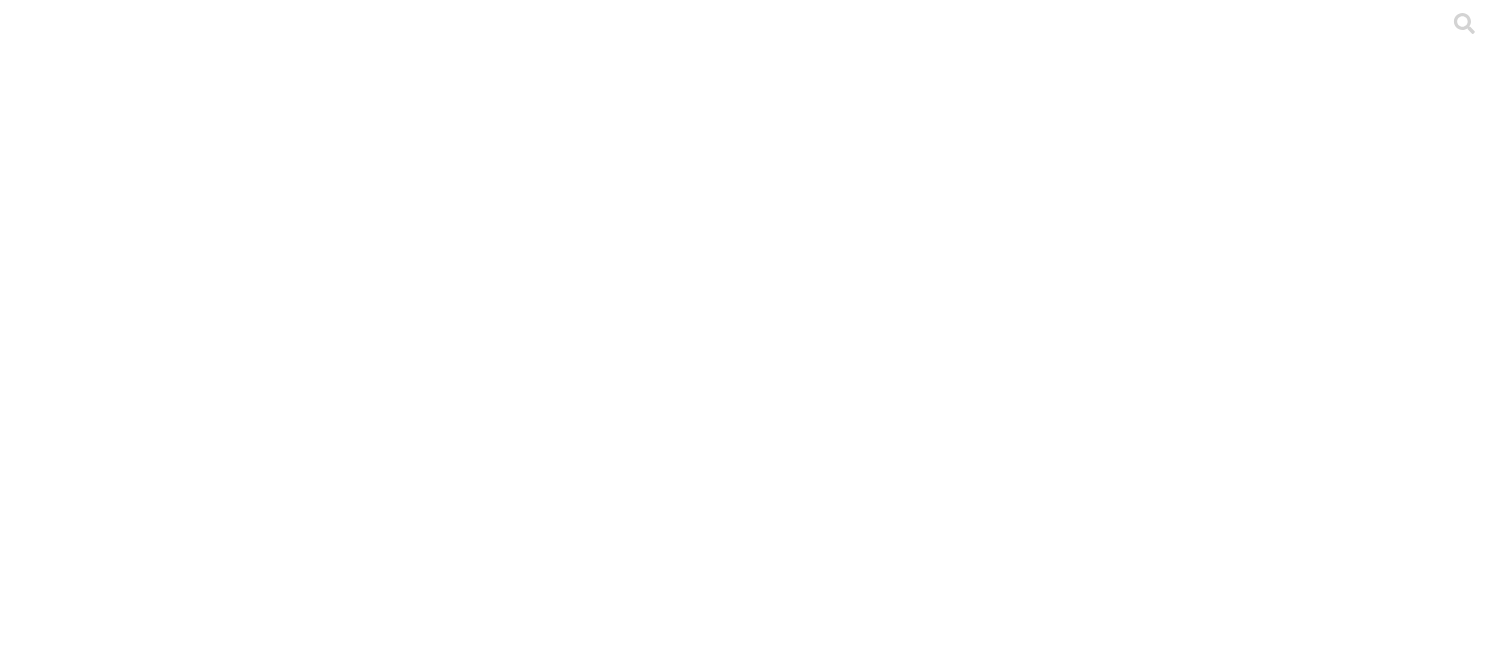 click on "CRIA" at bounding box center (412, 2323) 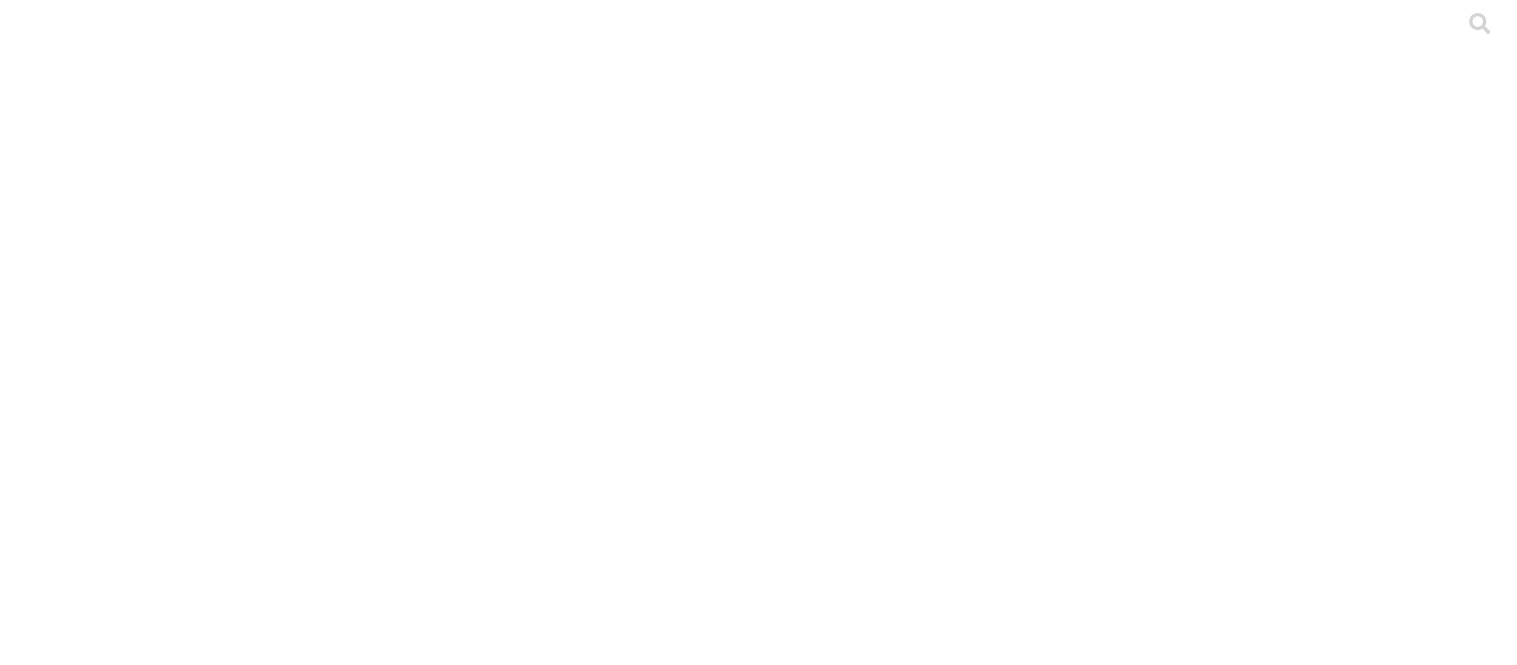 click on ".cls-1 {
fill: #d6d6d6;
}
[CITY]" at bounding box center (758, 4702) 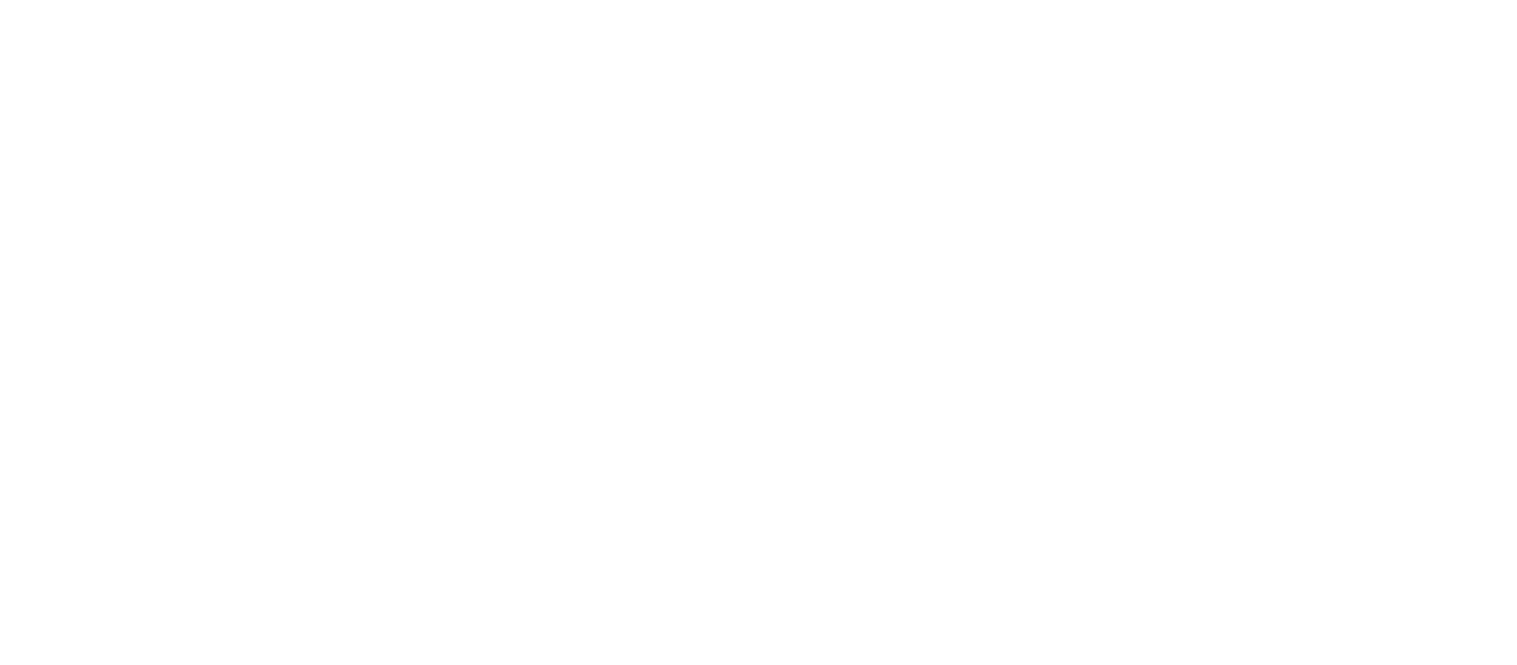 click at bounding box center [96, 2486] 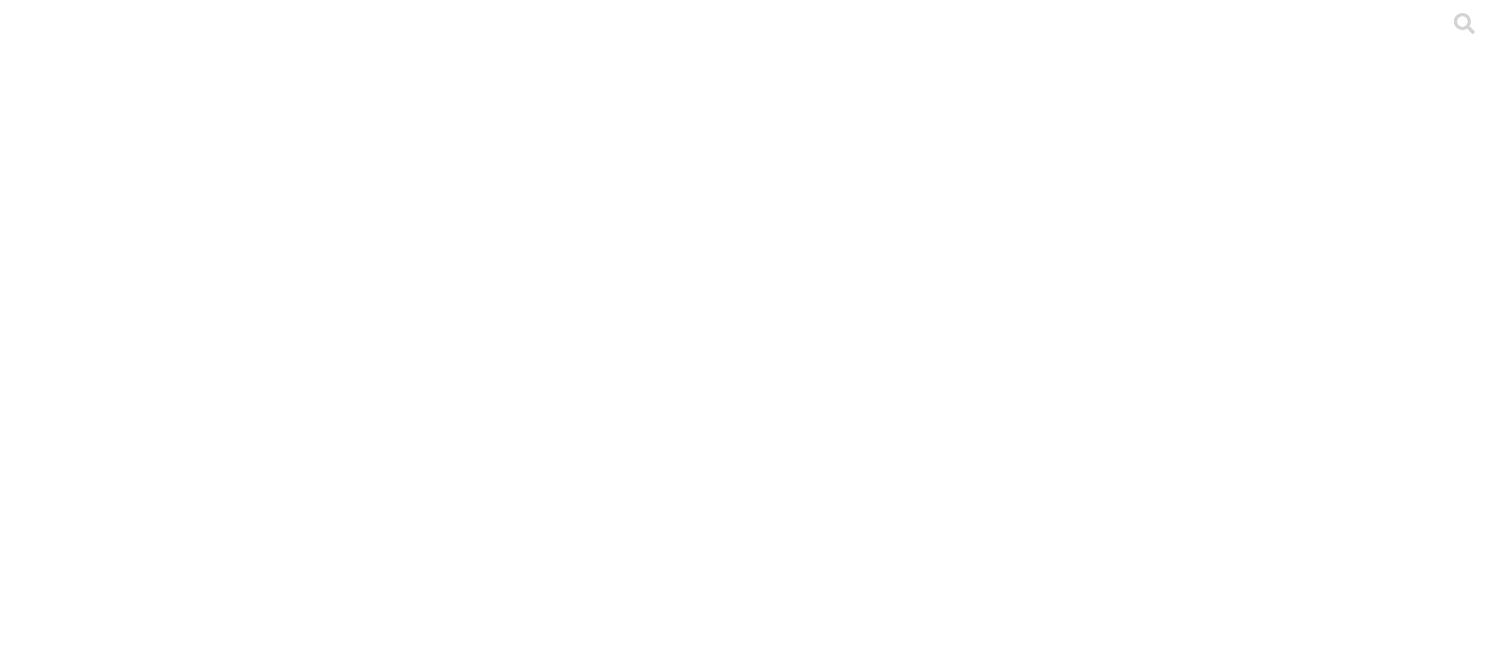 click on "Carga Principal ETL ENVIGADO [STATE] DE PORCINOS CRIA SAN LUIS Archivo Fecha de carga Etiqueta Estado de carga S4 - [FIRST] [LAST] - [STATE] - AdeP San Luis Hembras - 2025.xlsx [DATE] [TIME]   Jul25 Carga exitosa Haz click para ver detalles Carga con advertencias Haz click para ver detalles Carga fallida Haz click para ver detalles
.file-manager-success-cls-1, .file-manager-success-cls-2 {
fill: #3c8744;
stroke-width: 0px;
}
.file-manager-success-cls-2 {
opacity: .11;
}
1
.file-manager-warning-cls-1, .file-manager-warning-cls-2 {
fill: #e4a71a;
stroke-width: 0px;
}
.file-manager-warning-cls-2 {
opacity: .1;
}
0
.file-manager-error-cls-1, .file-manager-error-cls-2 {
fill: #a91416;
stroke-width: 0px;
}
.file-manager-error-cls-2 {
opacity: .1;
}
0 S4 - [FIRST] [LAST] - [STATE] - AdeP San Luis Primerizas - 2025.xlsx   Jul25   1" at bounding box center (750, 3272) 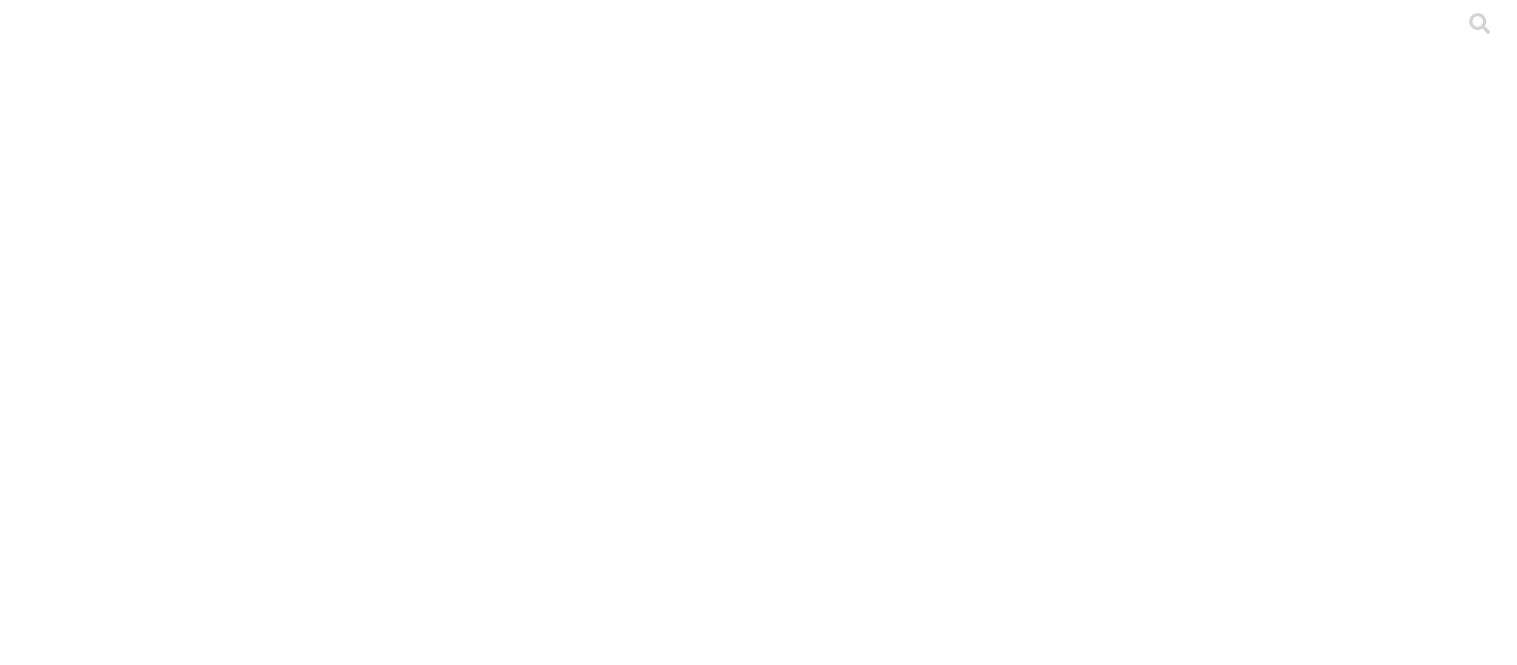 click on "TRAMPA 1" at bounding box center (758, 6978) 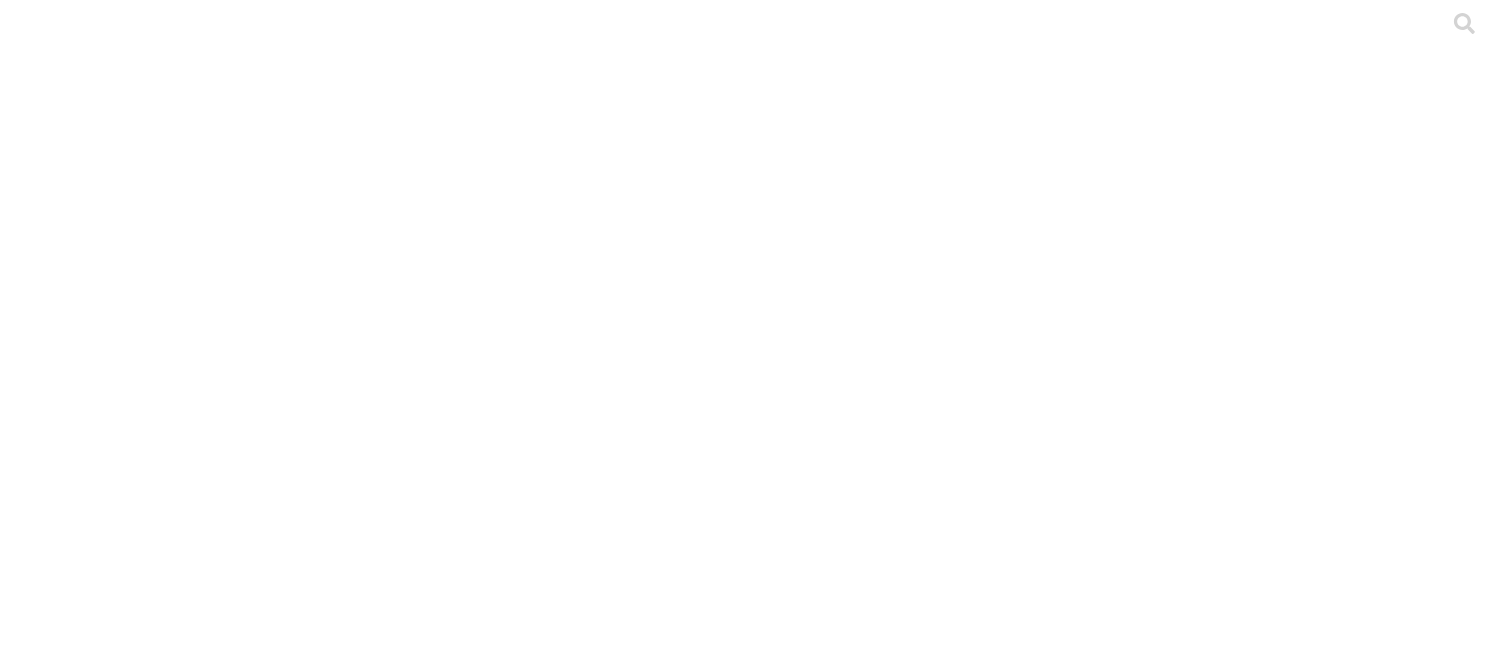 click on "Cargar Principal ETL ENVIGADO [STATE] DE PORCINOS CRIA TRAMPA 1 Archivo Fecha de carga Etiqueta Estado de carga S4 - [FIRST] [LAST] - [STATE] - AdeP Trampa 1 Hembras - 2025.xlsx [DATE] [TIME]   Abr 2025 Carga exitosa Haz click para ver detalles Carga con advertencias Haz click para ver detalles Carga fallida Haz click para ver detalles
.file-manager-success-cls-1, .file-manager-success-cls-2 {
fill: #3c8744;
stroke-width: 0px;
}
.file-manager-success-cls-2 {
opacity: .11;
}
1
.file-manager-warning-cls-1, .file-manager-warning-cls-2 {
fill: #e4a71a;
stroke-width: 0px;
}
.file-manager-warning-cls-2 {
opacity: .1;
}
0
.file-manager-error-cls-1, .file-manager-error-cls-2 {
fill: #a91416;
stroke-width: 0px;
}
.file-manager-error-cls-2 {
opacity: .1;
}
0 S4 - [FIRST] [LAST] - [STATE] - AdeP Trampa 1 Primerizas - 2025.xlsx     1   0" at bounding box center (750, 3317) 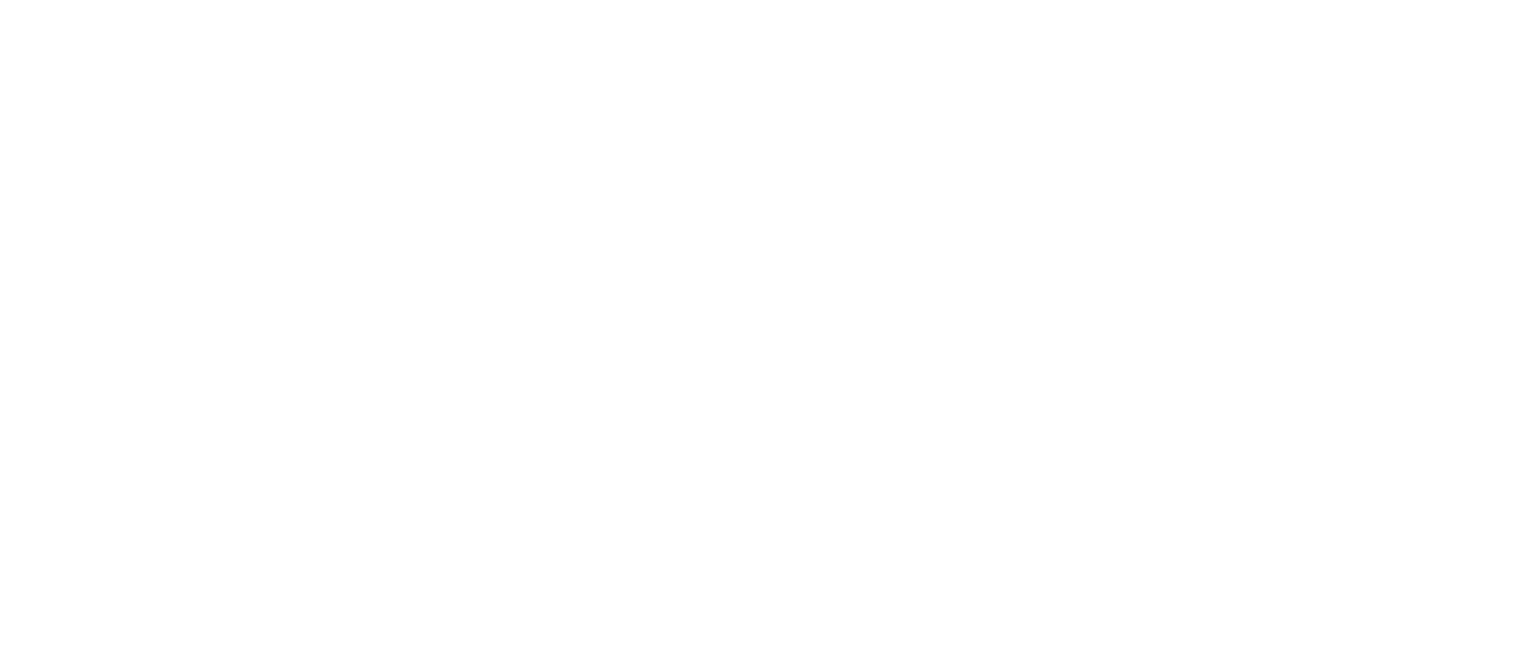 click at bounding box center (96, 2486) 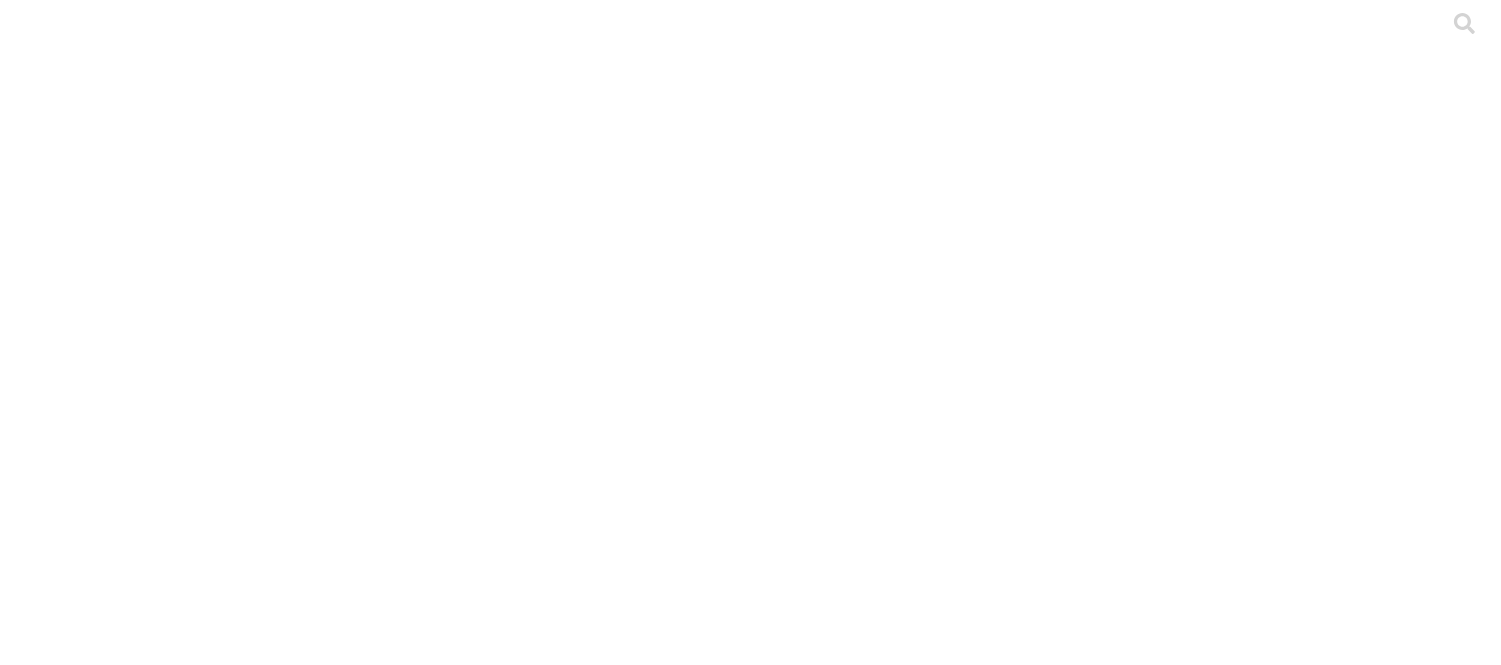 click on "Carga Principal ETL ENVIGADO [STATE] DE PORCINOS CRIA TRAMPA 1 Archivo Fecha de carga Etiqueta Estado de carga S4 - [FIRST] [LAST] - [STATE] - AdeP Trampa 1- 2025.xlsx [DATE] [TIME]   Jul25 Carga exitosa Haz click para ver detalles Carga con advertencias Haz click para ver detalles Carga fallida Haz click para ver detalles
.file-manager-success-cls-1, .file-manager-success-cls-2 {
fill: #3c8744;
stroke-width: 0px;
}
.file-manager-success-cls-2 {
opacity: .11;
}
1
.file-manager-warning-cls-1, .file-manager-warning-cls-2 {
fill: #e4a71a;
stroke-width: 0px;
}
.file-manager-warning-cls-2 {
opacity: .1;
}
0
.file-manager-error-cls-1, .file-manager-error-cls-2 {
fill: #a91416;
stroke-width: 0px;
}
.file-manager-error-cls-2 {
opacity: .1;
}
0 S4 - [FIRST] [LAST] - [STATE] - AdeP Trampa 1 Hembras - 2025.xlsx 01 Aug 2025 19:34     1" at bounding box center [750, 3317] 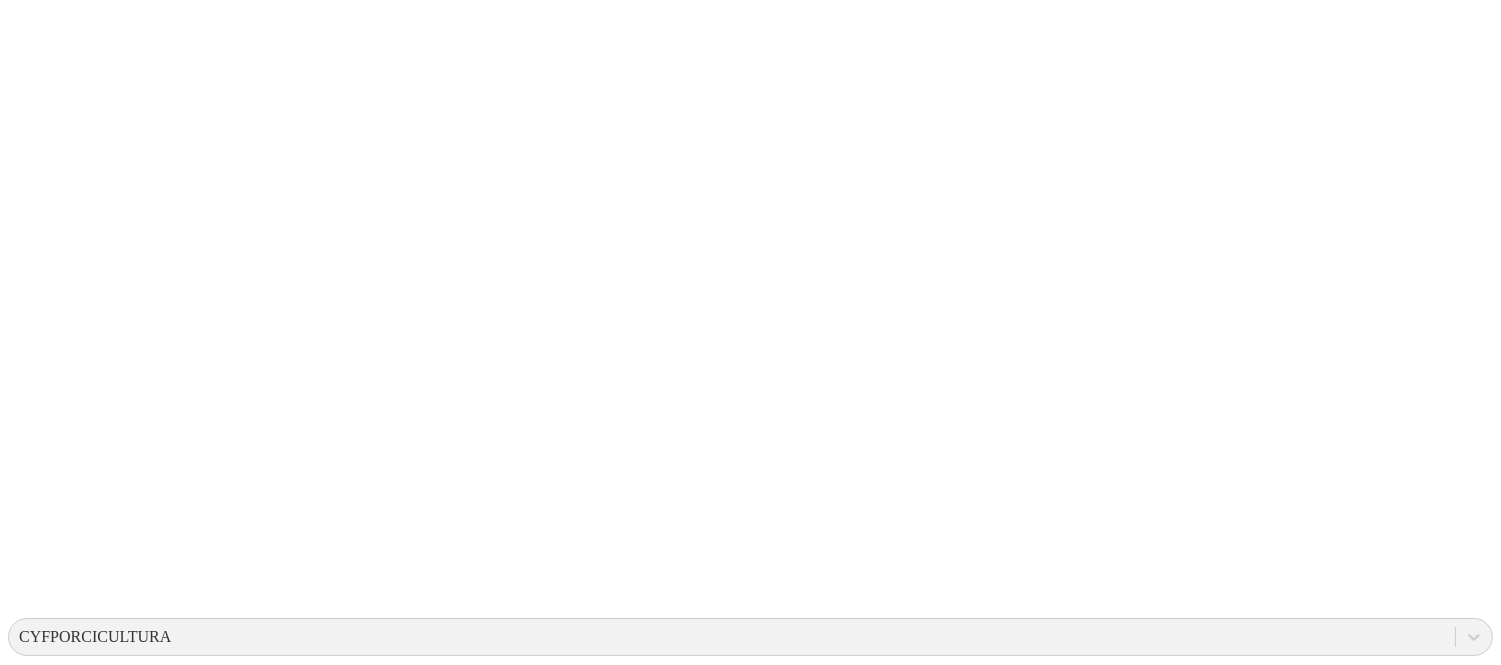 scroll, scrollTop: 0, scrollLeft: 0, axis: both 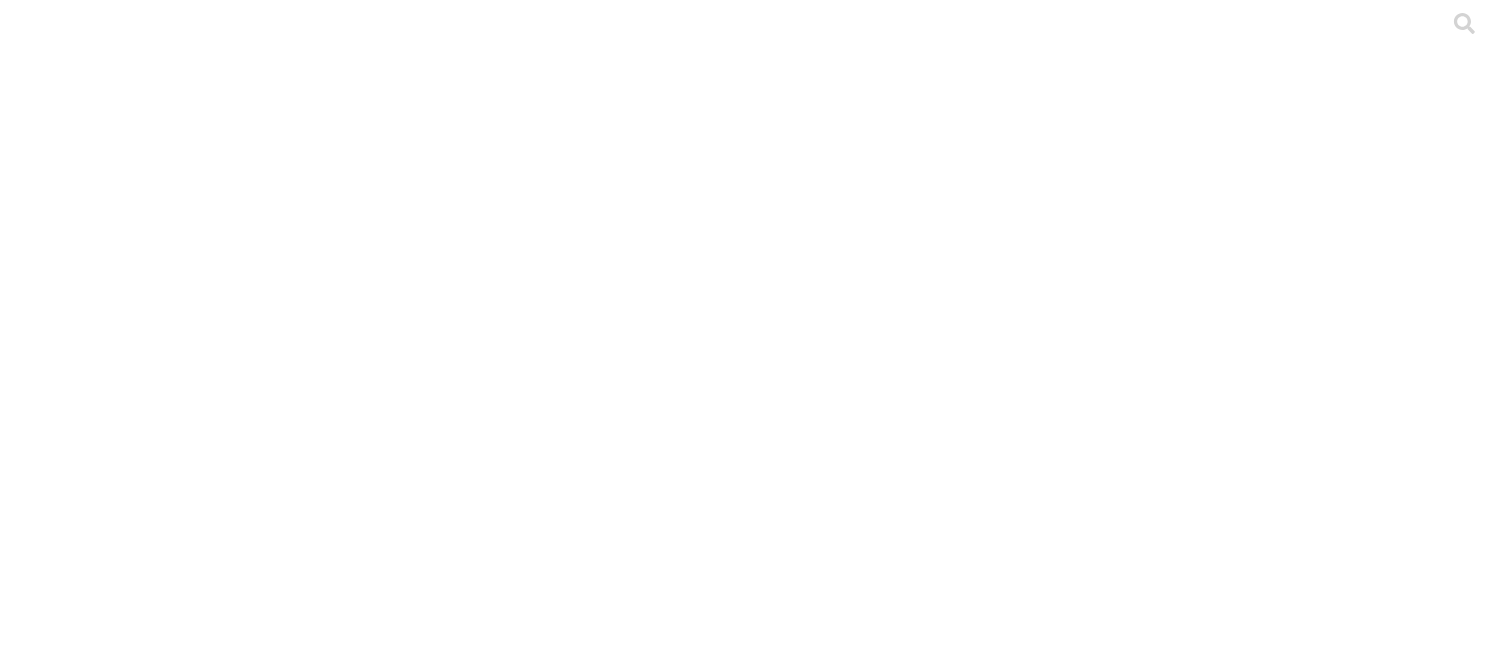 click on "CRIA" at bounding box center [411, 2323] 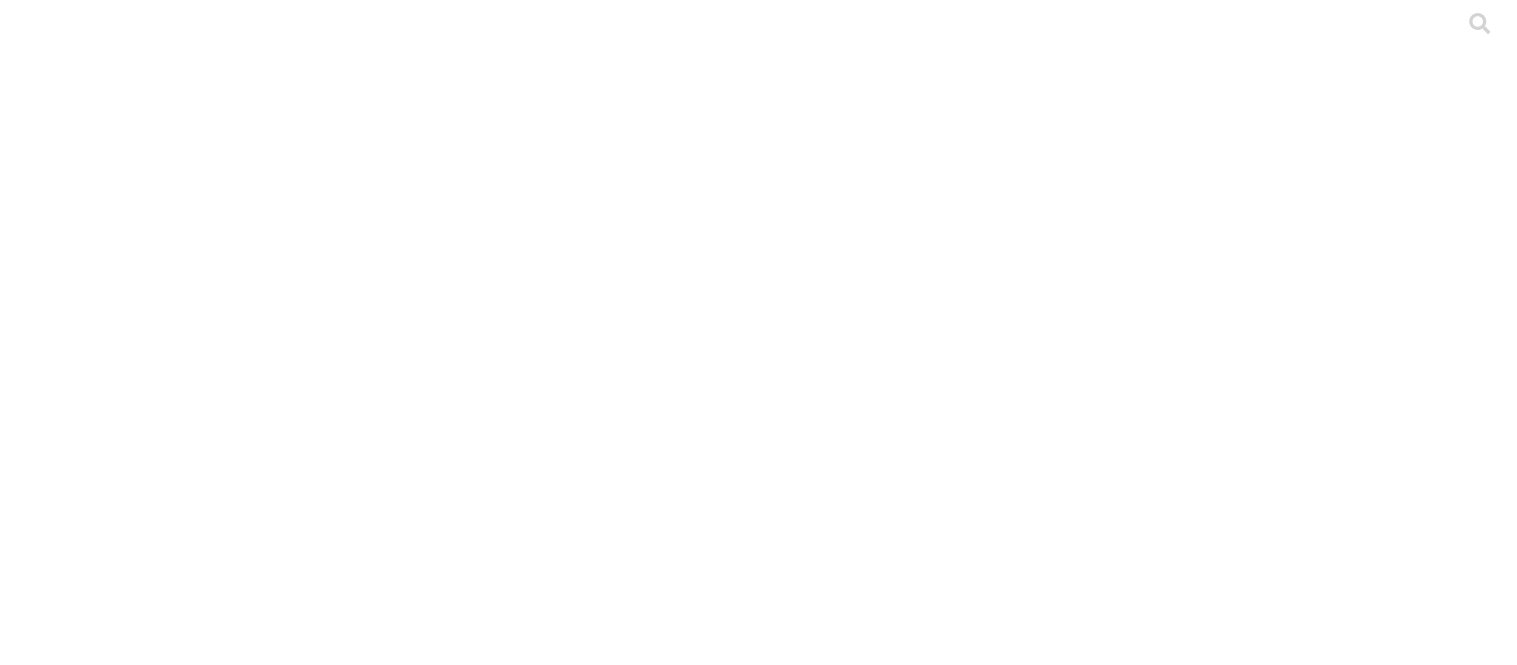 click on "TRAMPA 2" at bounding box center (758, 8501) 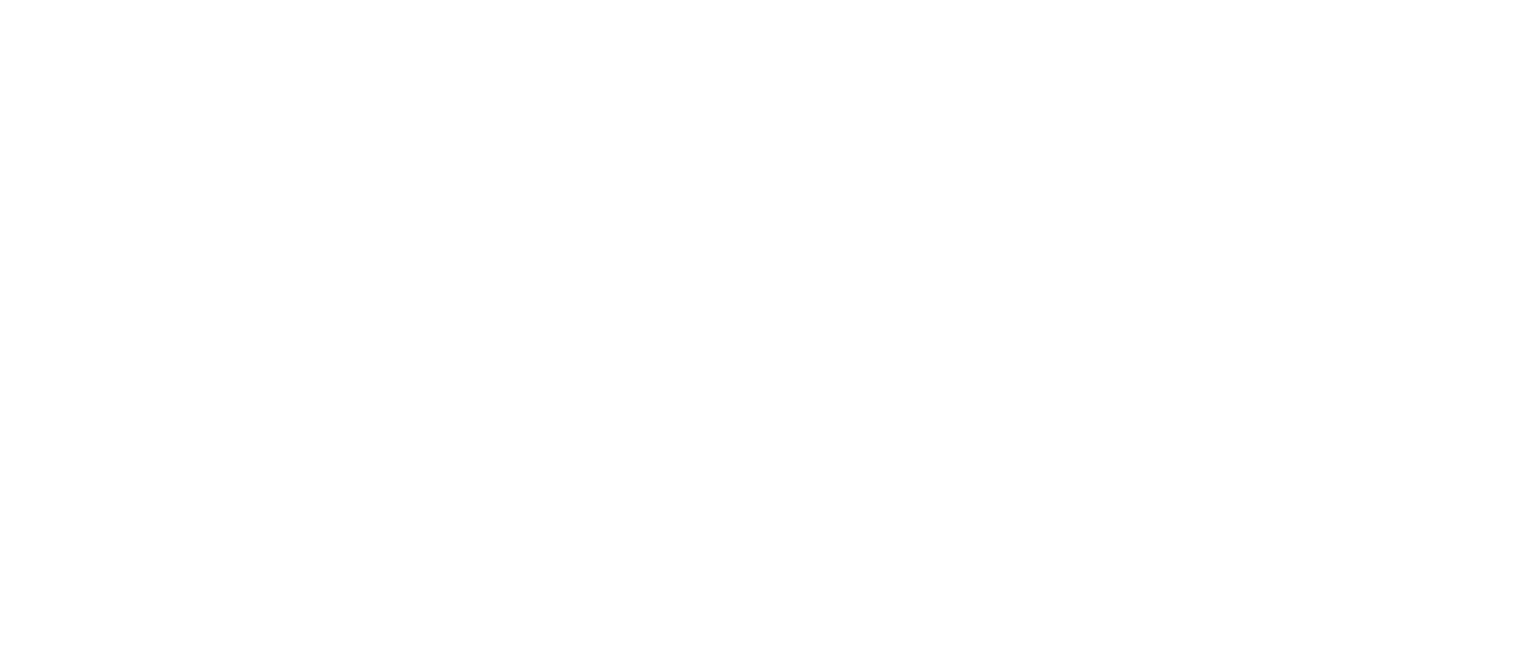 click at bounding box center (96, 2486) 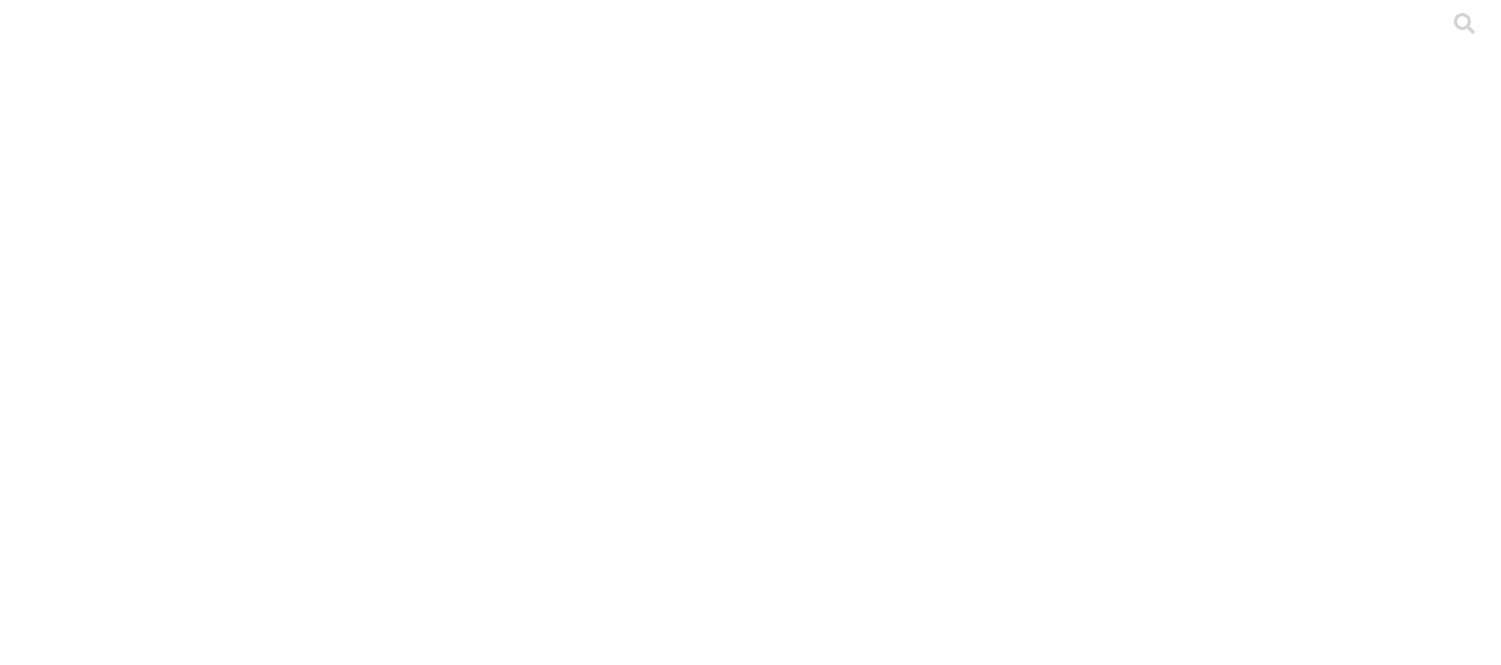 click on "CRIA" at bounding box center [411, 2323] 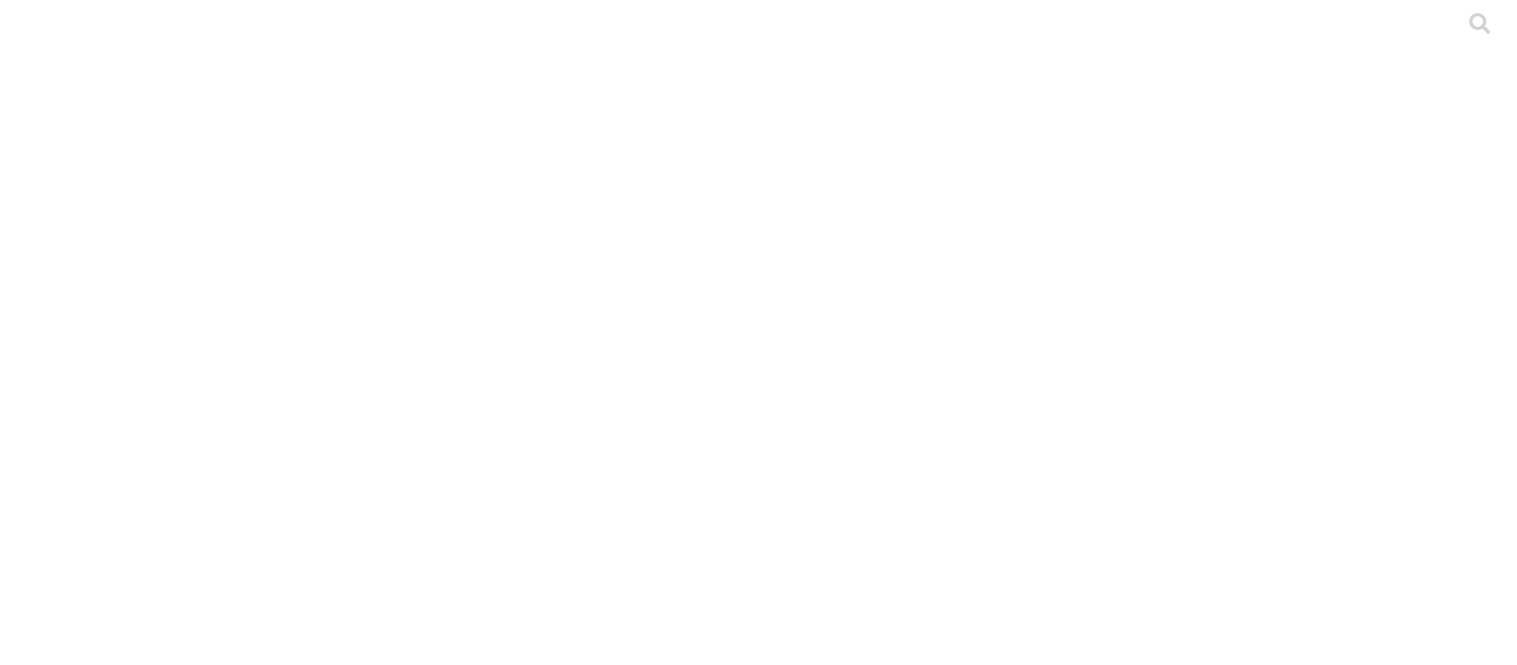 click on ".cls-1 {
fill: #d6d6d6;
}
TRAMPA 3" at bounding box center (758, 9271) 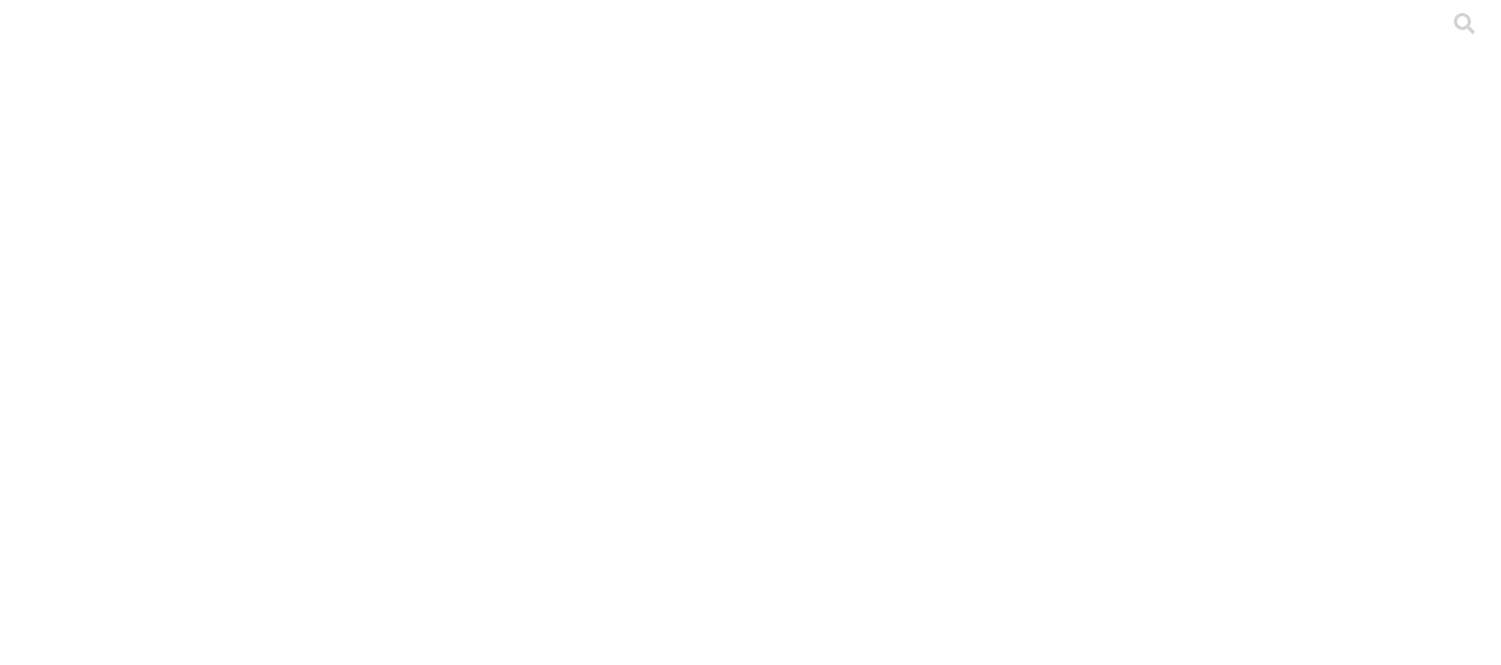 click on "Cargar Principal ETL ENVIGADO [STATE] DE PORCINOS CRIA TRAMPA 3 Archivo Fecha de carga Etiqueta Estado de carga S4 - [FIRST] [LAST] - [STATE] - AdeP Trampa 3 Primerizas - 2025.xlsx [DATE] [TIME]   Abr 2025 Carga exitosa Haz click para ver detalles Carga con advertencias Haz click para ver detalles Carga fallida Haz click para ver detalles
.file-manager-success-cls-1, .file-manager-success-cls-2 {
fill: #3c8744;
stroke-width: 0px;
}
.file-manager-success-cls-2 {
opacity: .11;
}
1
.file-manager-warning-cls-1, .file-manager-warning-cls-2 {
fill: #e4a71a;
stroke-width: 0px;
}
.file-manager-warning-cls-2 {
opacity: .1;
}
0
.file-manager-error-cls-1, .file-manager-error-cls-2 {
fill: #a91416;
stroke-width: 0px;
}
.file-manager-error-cls-2 {
opacity: .1;
}
0 S4 - [FIRST] [LAST] - [STATE] - AdeP Trampa 3 Hembras - 2025.xlsx     1   0" at bounding box center [750, 3183] 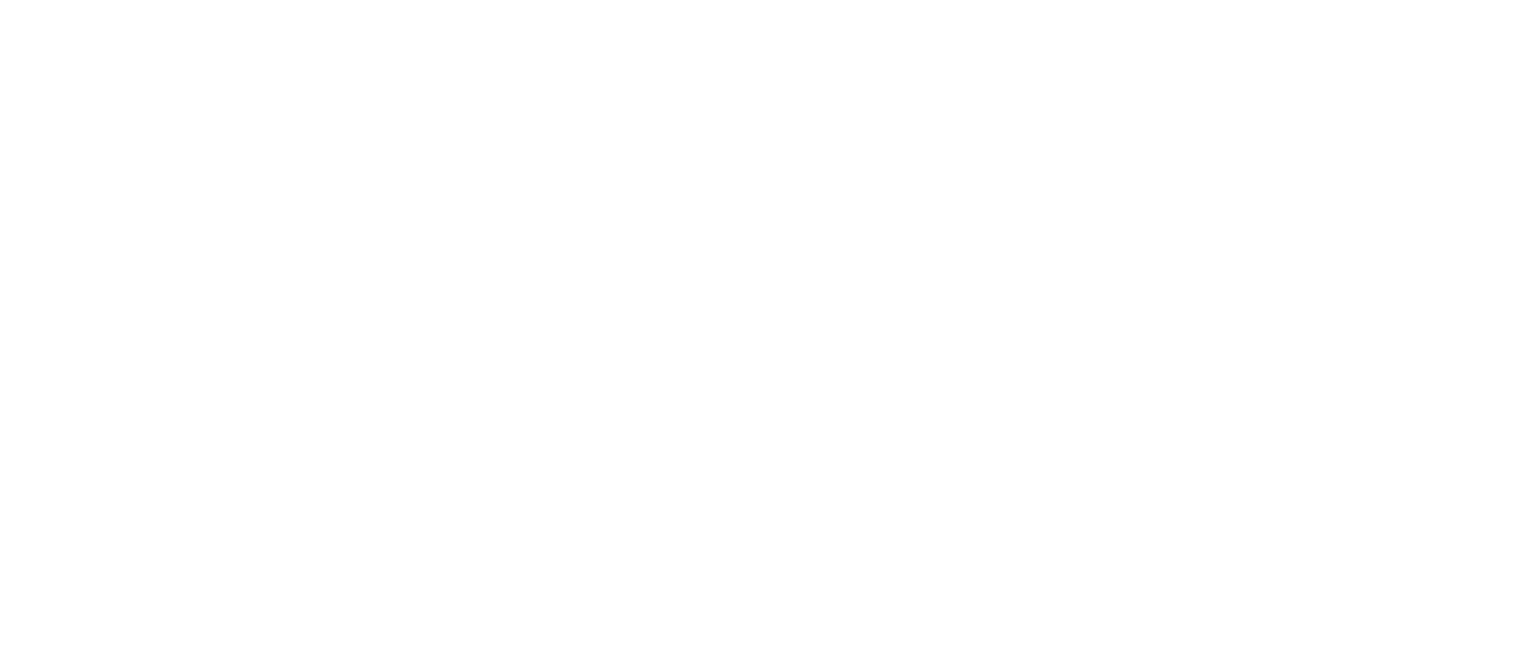 click at bounding box center (96, 2486) 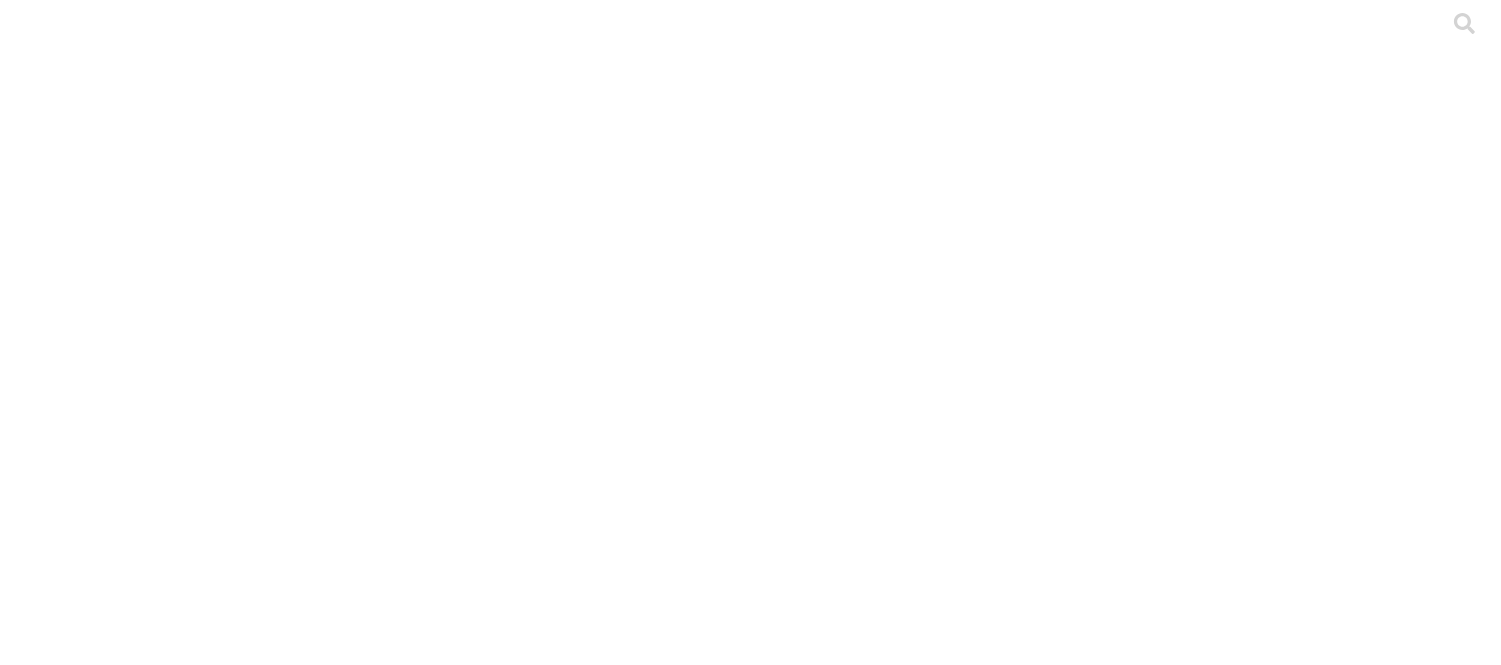 click on "CRIA" at bounding box center (411, 2323) 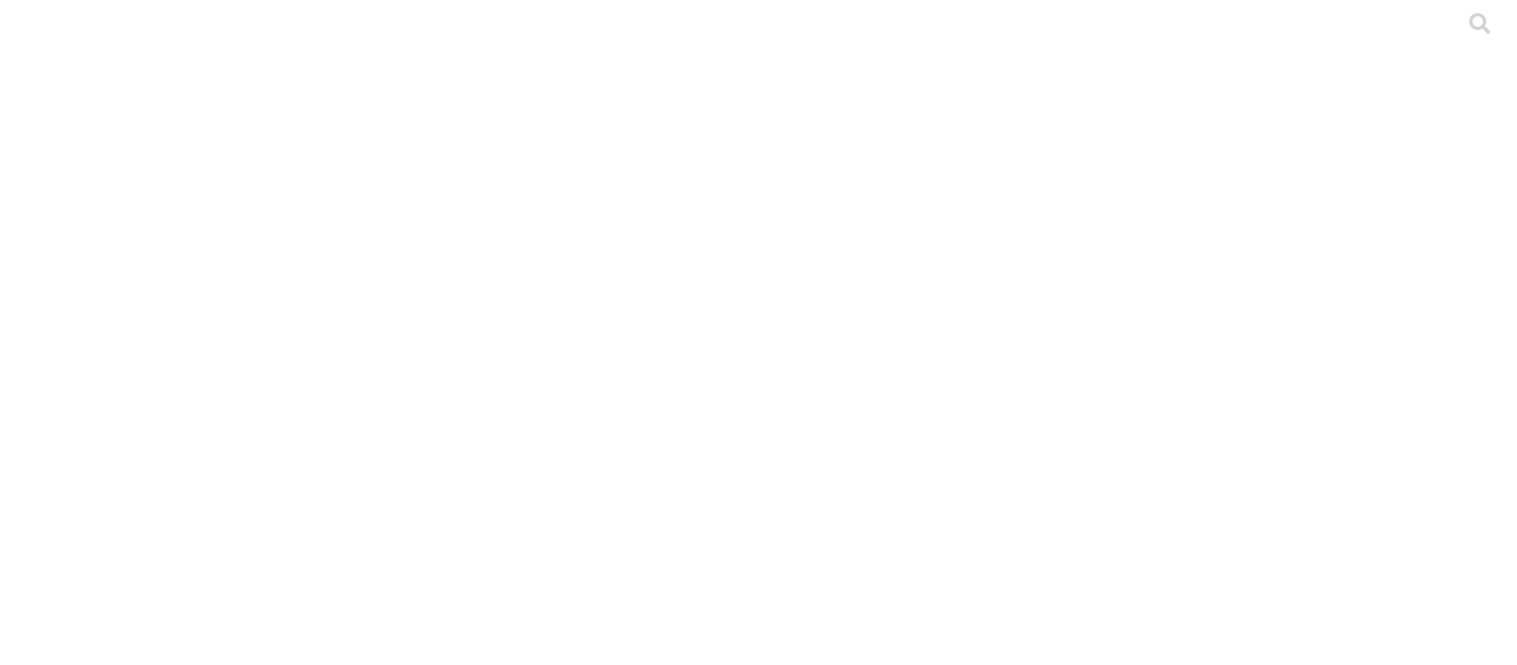 click on "TRAMPA 4" at bounding box center [758, 11547] 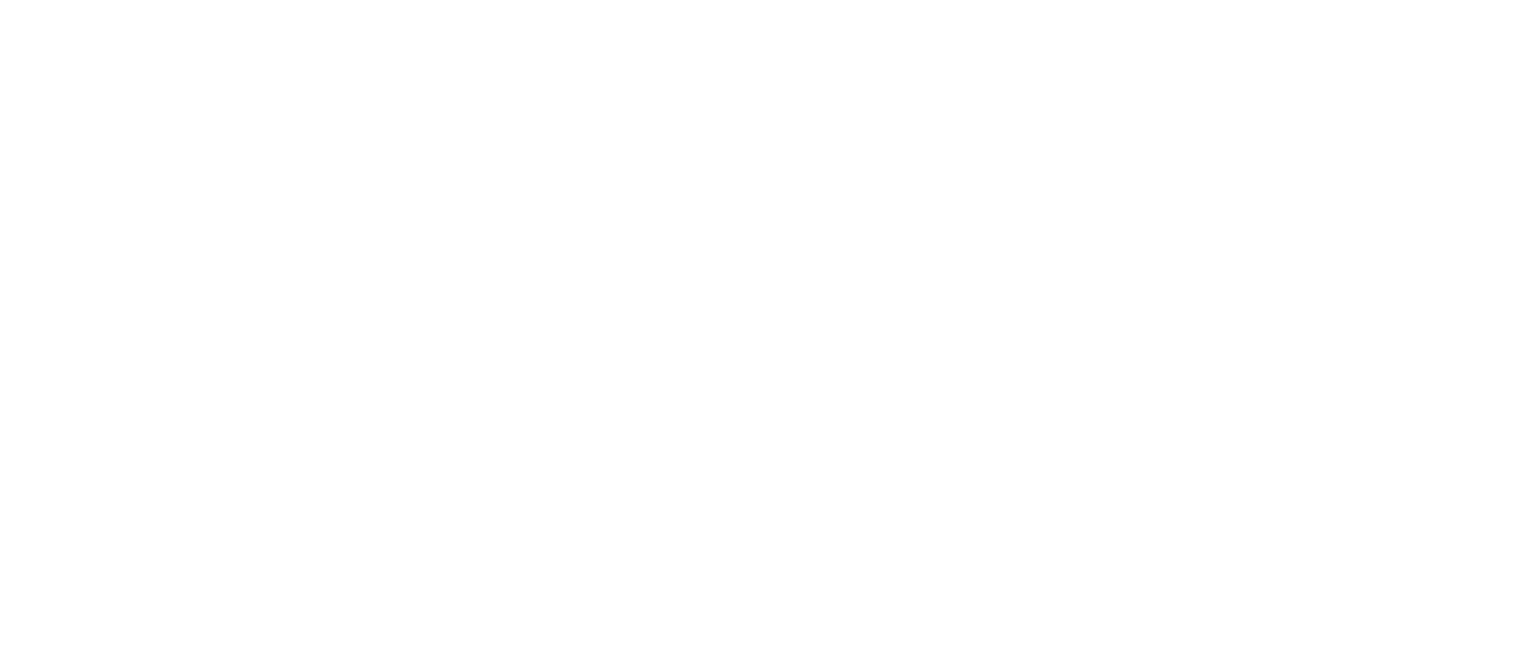 click at bounding box center [96, 2486] 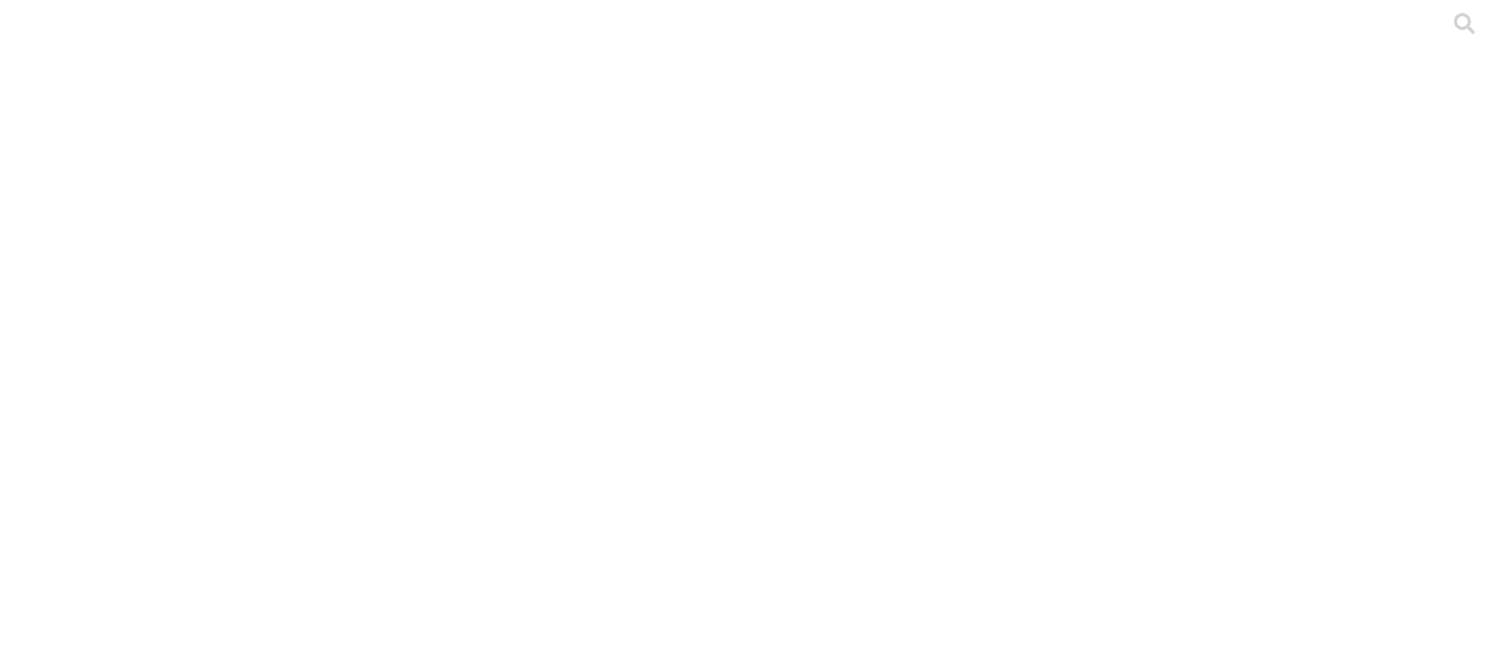 click on "CRIA" at bounding box center (411, 2323) 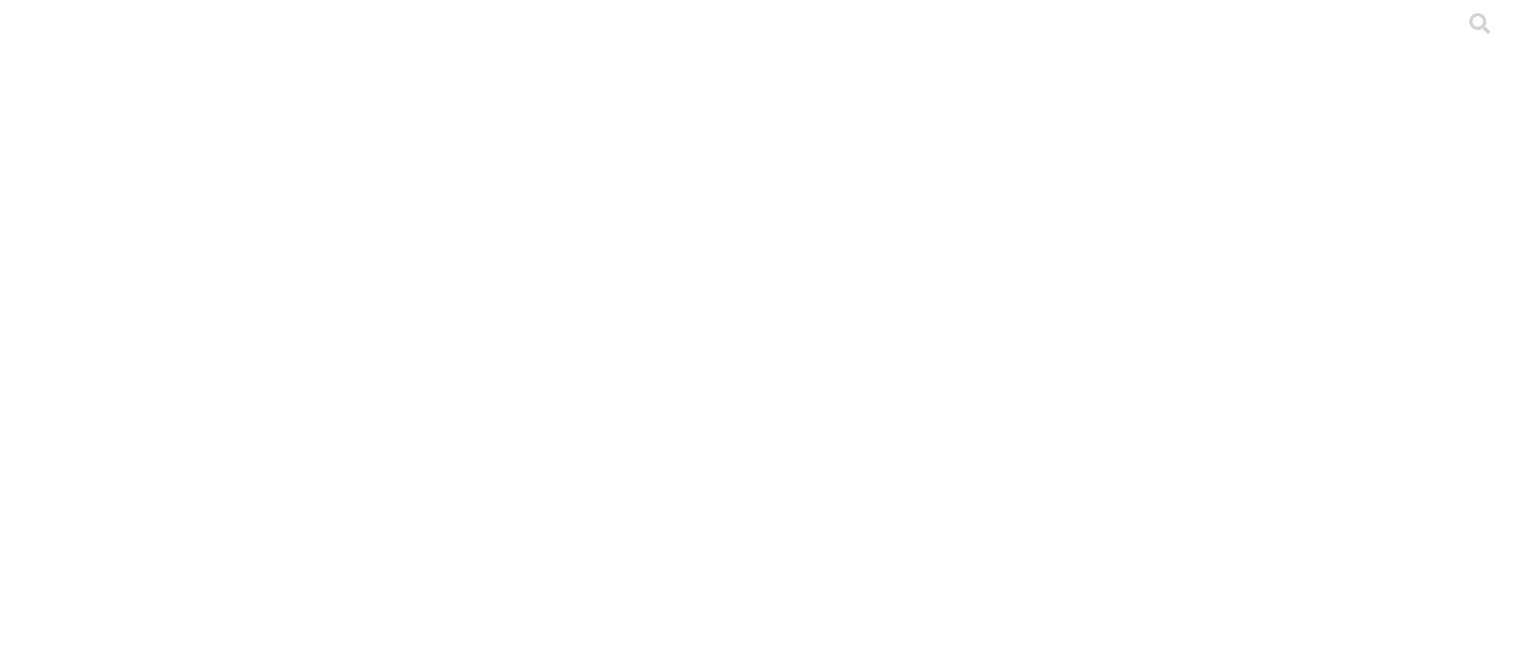 click 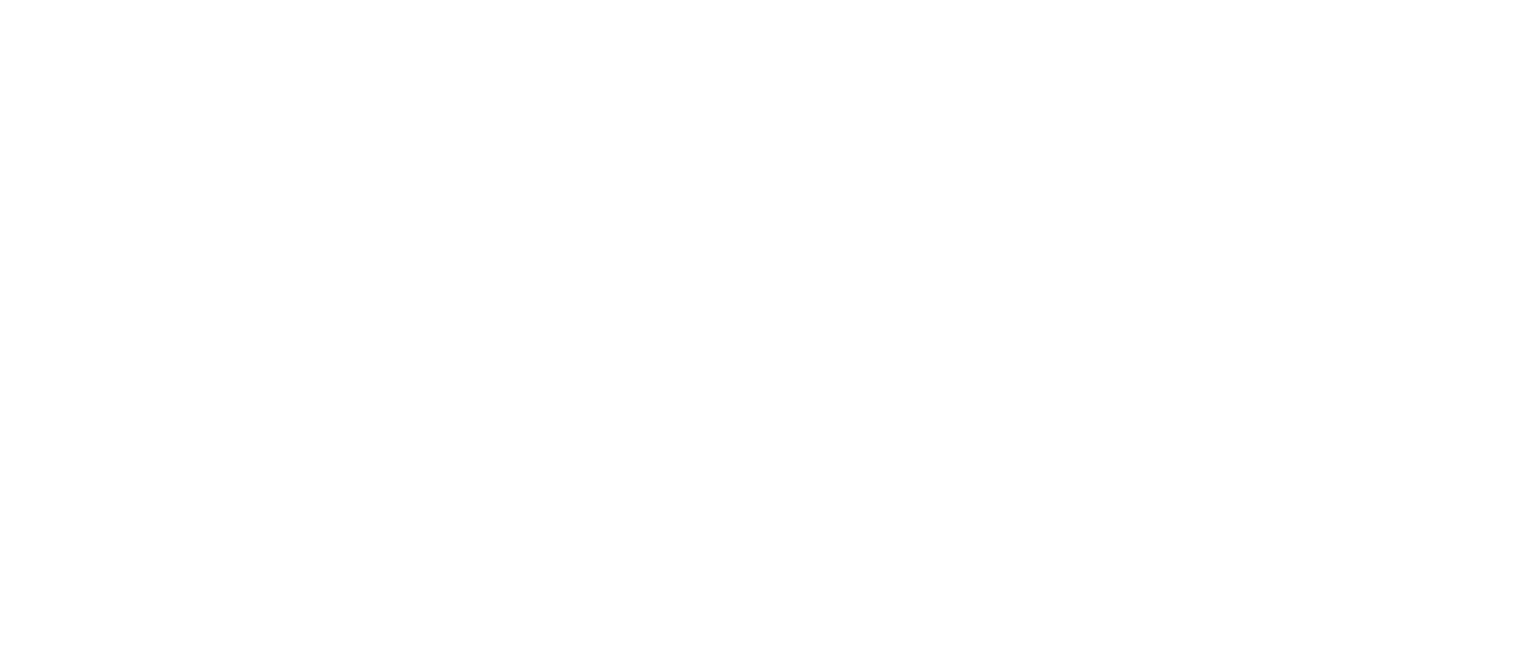 click 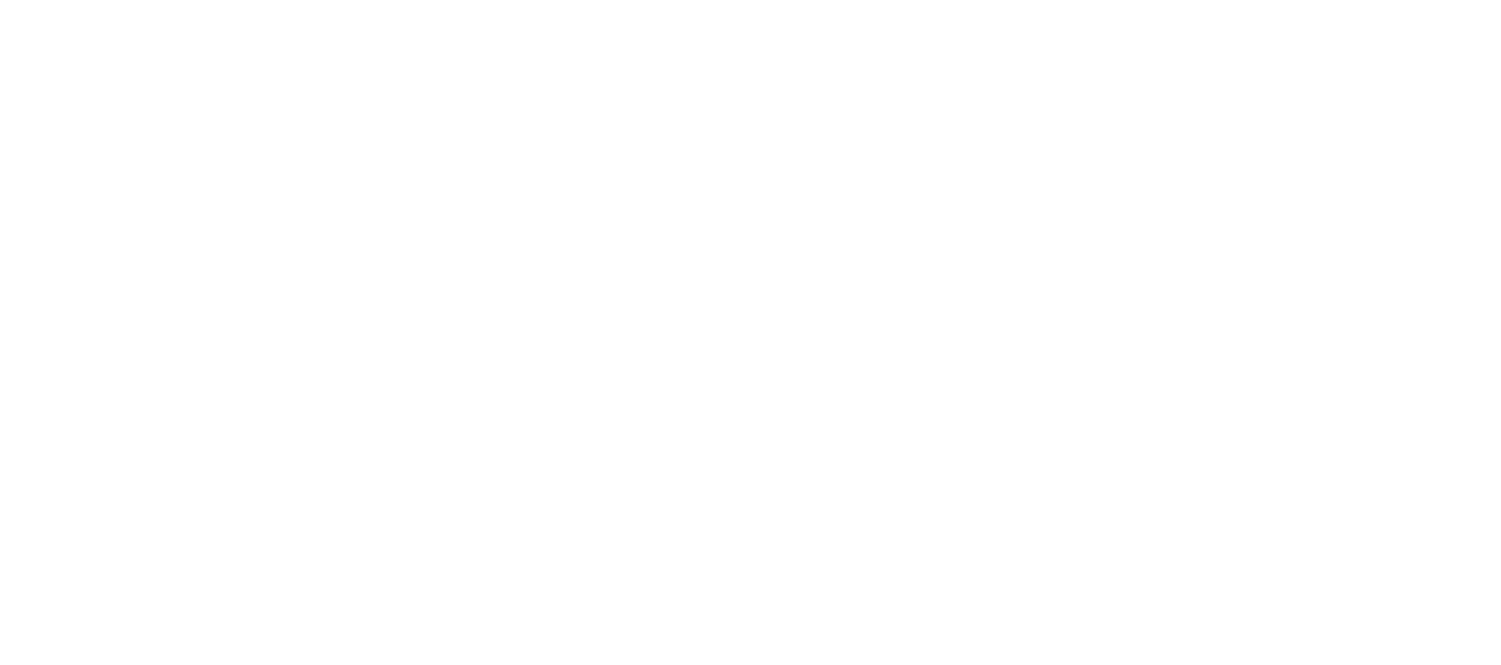 scroll, scrollTop: 124, scrollLeft: 0, axis: vertical 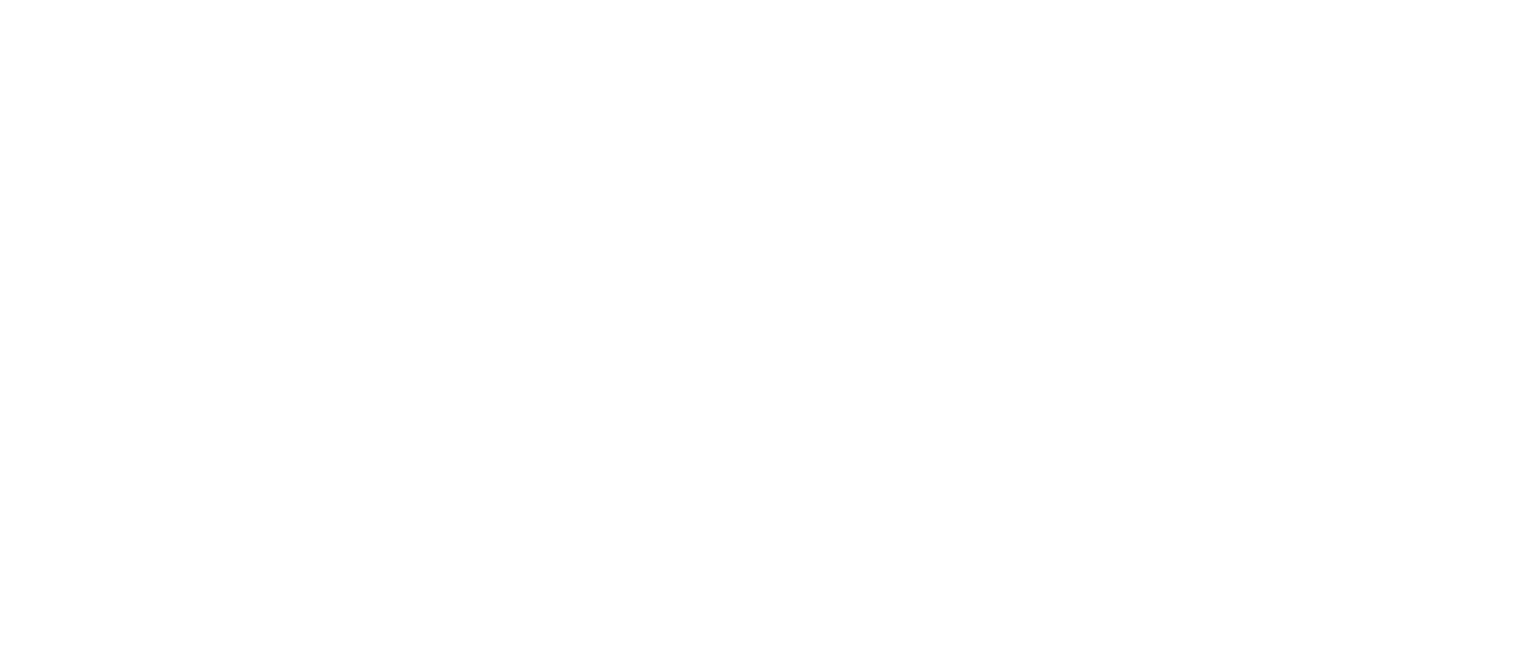 click on "PIC" at bounding box center (758, 1103) 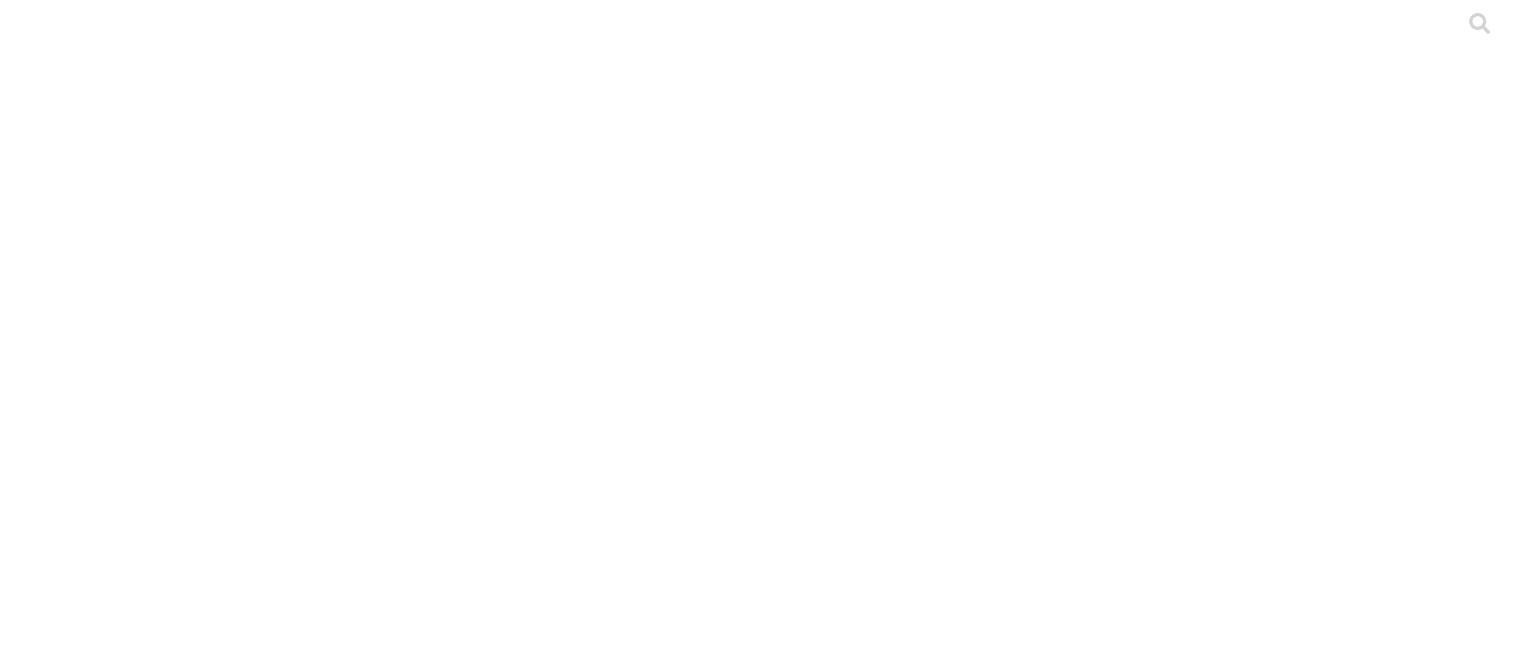click at bounding box center [758, 3941] 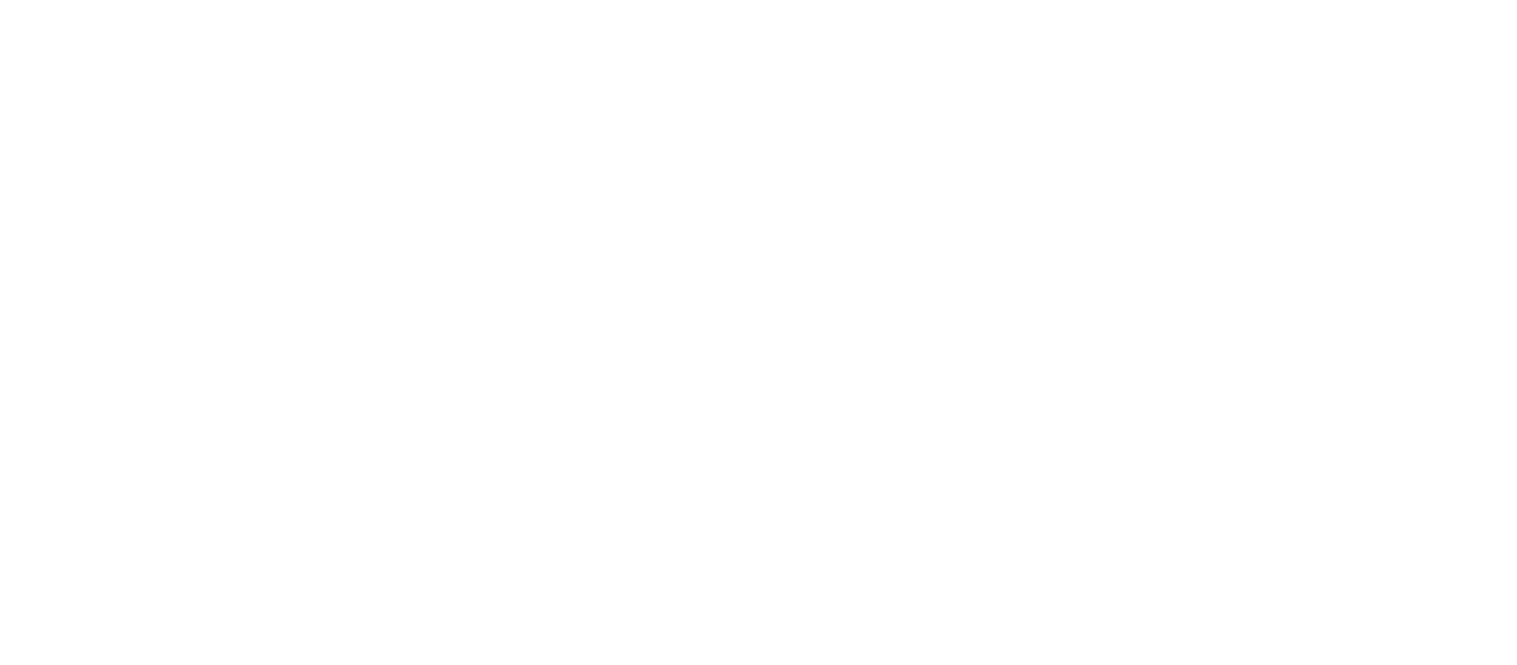 click at bounding box center (96, 2486) 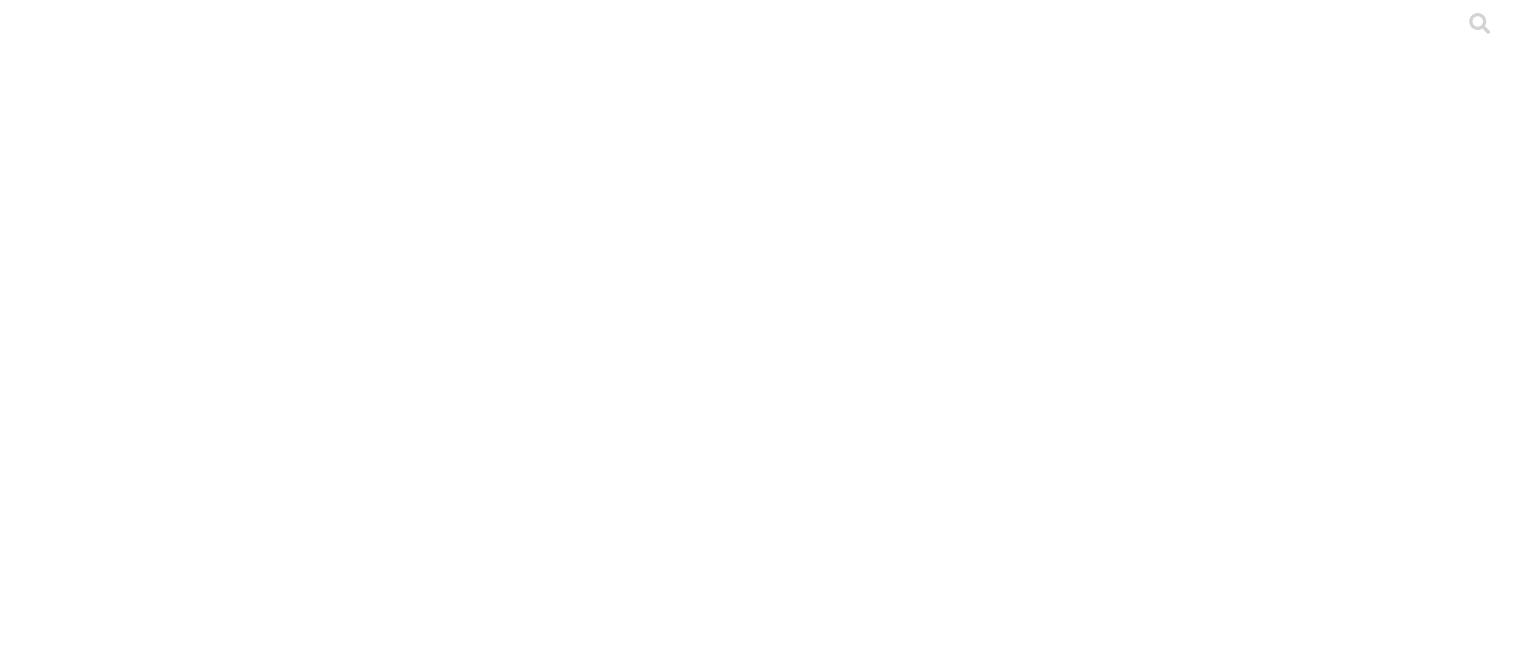 click on "CRIA" at bounding box center [139, 2336] 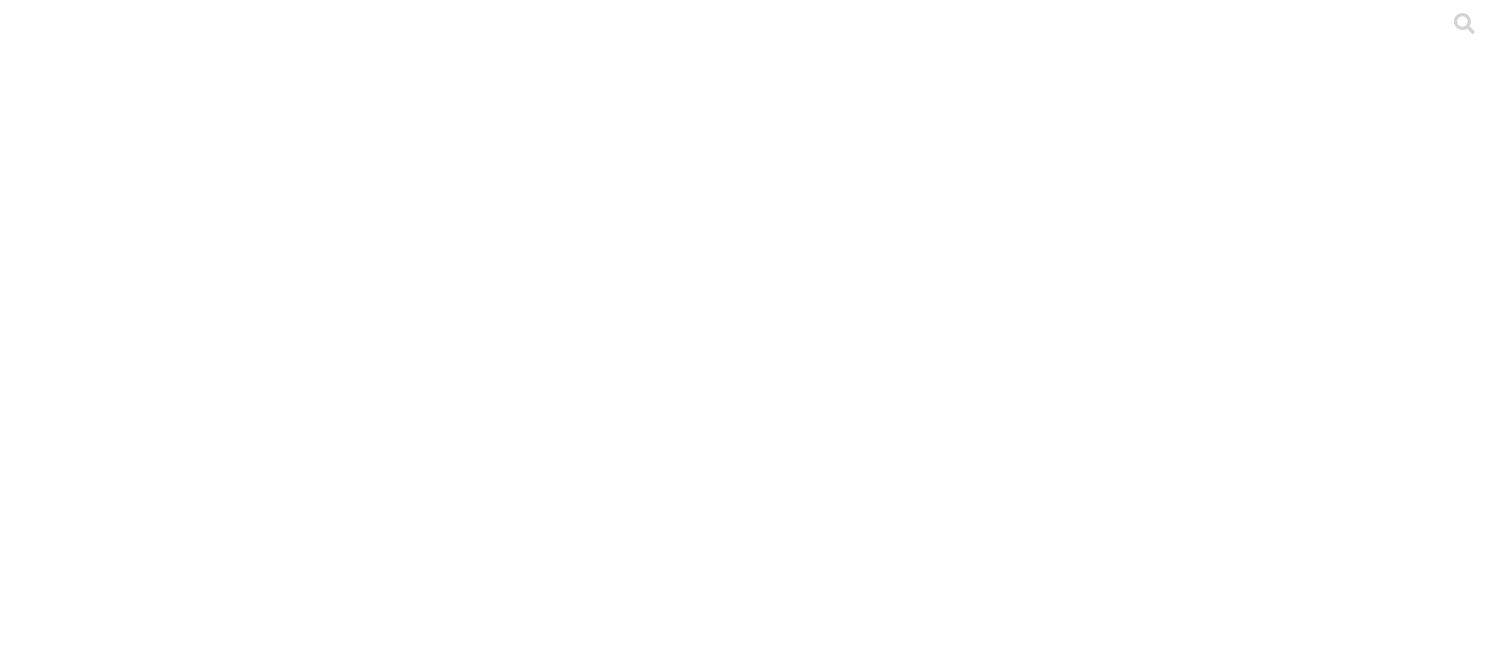 click on "Cargar Principal ETL PIC CRIA SANTA ANA Archivo Fecha de carga Etiqueta Estado de carga S4 - [FIRST] [LAST] - Antioquia - PIC - Santa Ana - Primerizas 2023.xlsx 13 May 2025 12:51   Actualización 2023 S4 - [FIRST] [LAST] - Antioquia - PIC - Santa Ana - 2023.xlsx 13 May 2025 12:51   Actualización 2023 S4 - [FIRST] [LAST] - Antioquia - PIC - Santa Ana - Hembras 2023.xlsx 13 May 2025 12:51   Actualización 2023 S4 - [FIRST] [LAST] - Antioquia - PIC - Santa Ana - Hembras 2025.xlsx 08 May 2025 15:38   Abr2025 S4 - [FIRST] [LAST] - Antioquia - PIC - Santa Ana - Primerizas 2025.xlsx 08 May 2025 15:38   Abr2025 S4 - [FIRST] [LAST] - Antioquia - PIC - Santa Ana - 2025.xlsx 08 May 2025 15:38   Abr2025 S4 - [FIRST] [LAST] - Antioquia - PIC - Santa Ana - Primerizas 2024.xlsx 03 Jan 2025 12:07   Dic 2024 Carga exitosa Haz click para ver detalles Carga con advertencias Haz click para ver detalles Carga fallida Haz click para ver detalles   1   0   0 S4 - [FIRST] [LAST] - Antioquia - PIC - Santa Ana - 2024.xlsx" at bounding box center [750, 2873] 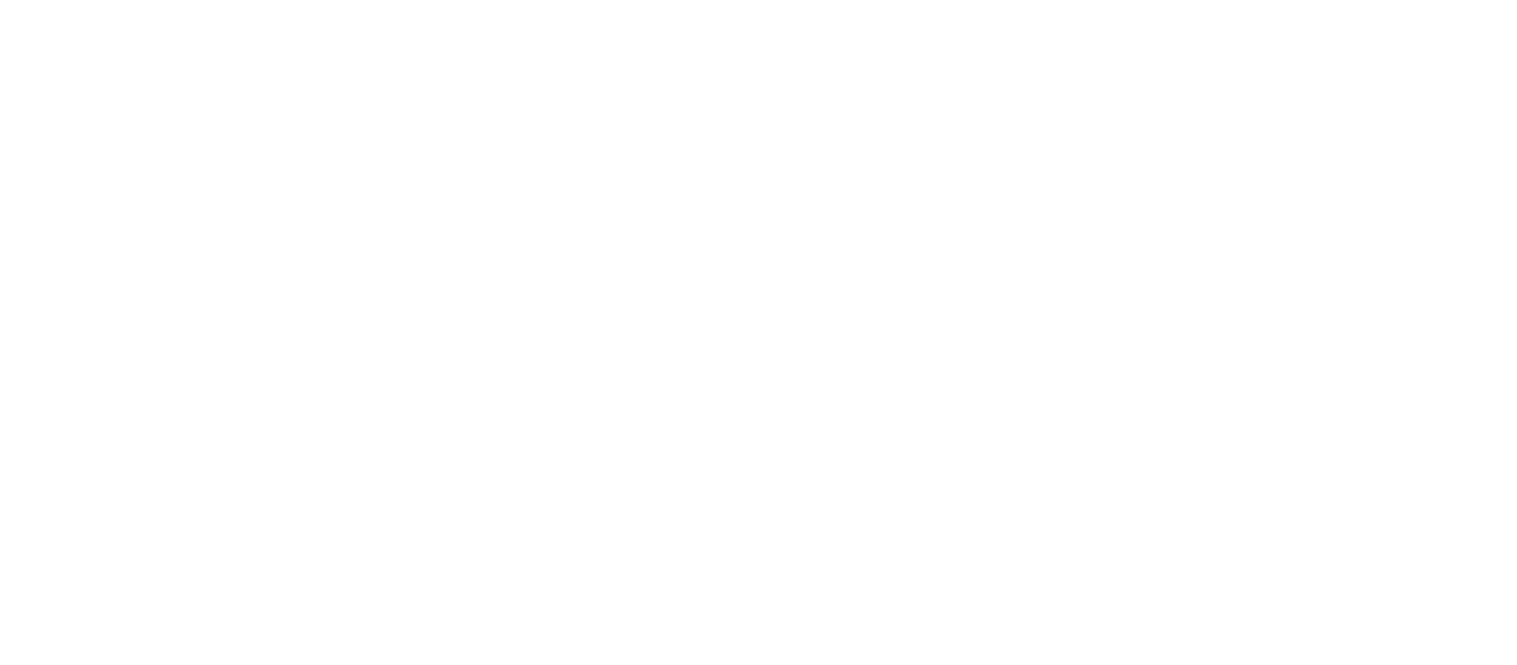 click at bounding box center [96, 2486] 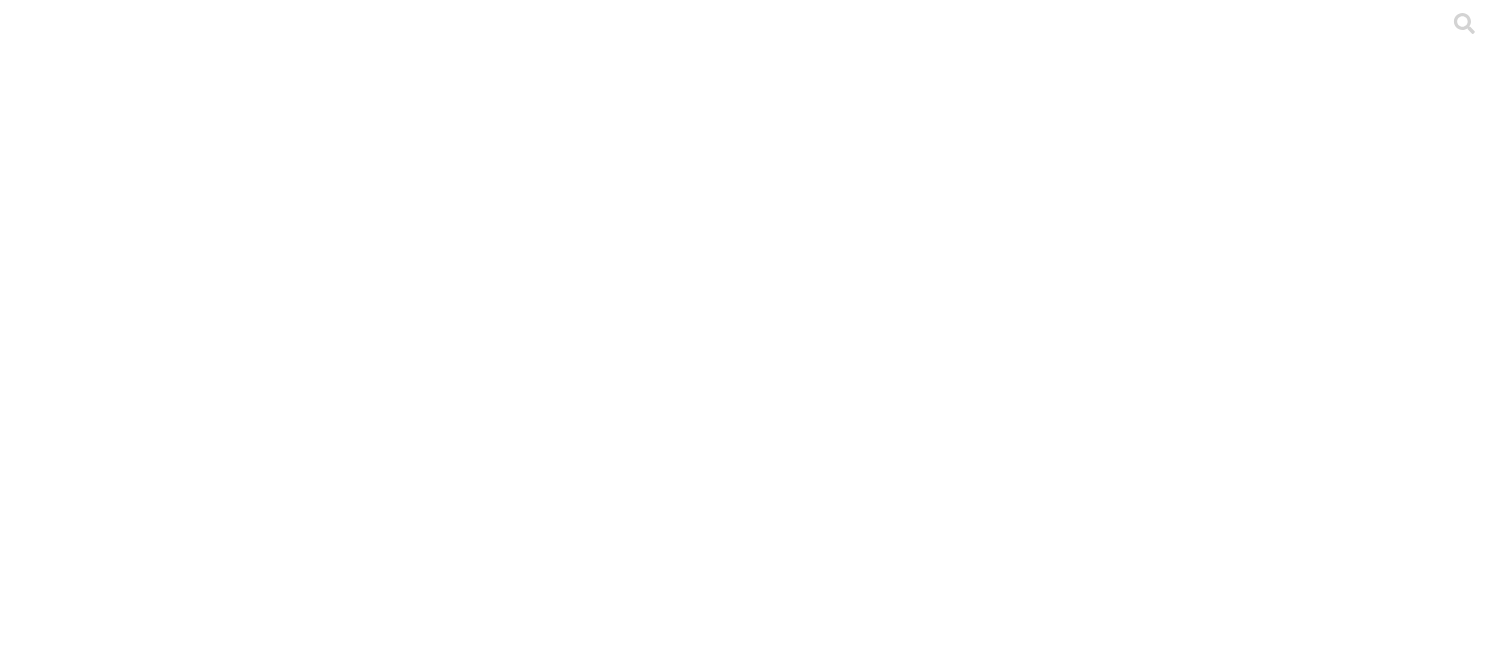 click on "CRIA" at bounding box center (139, 2323) 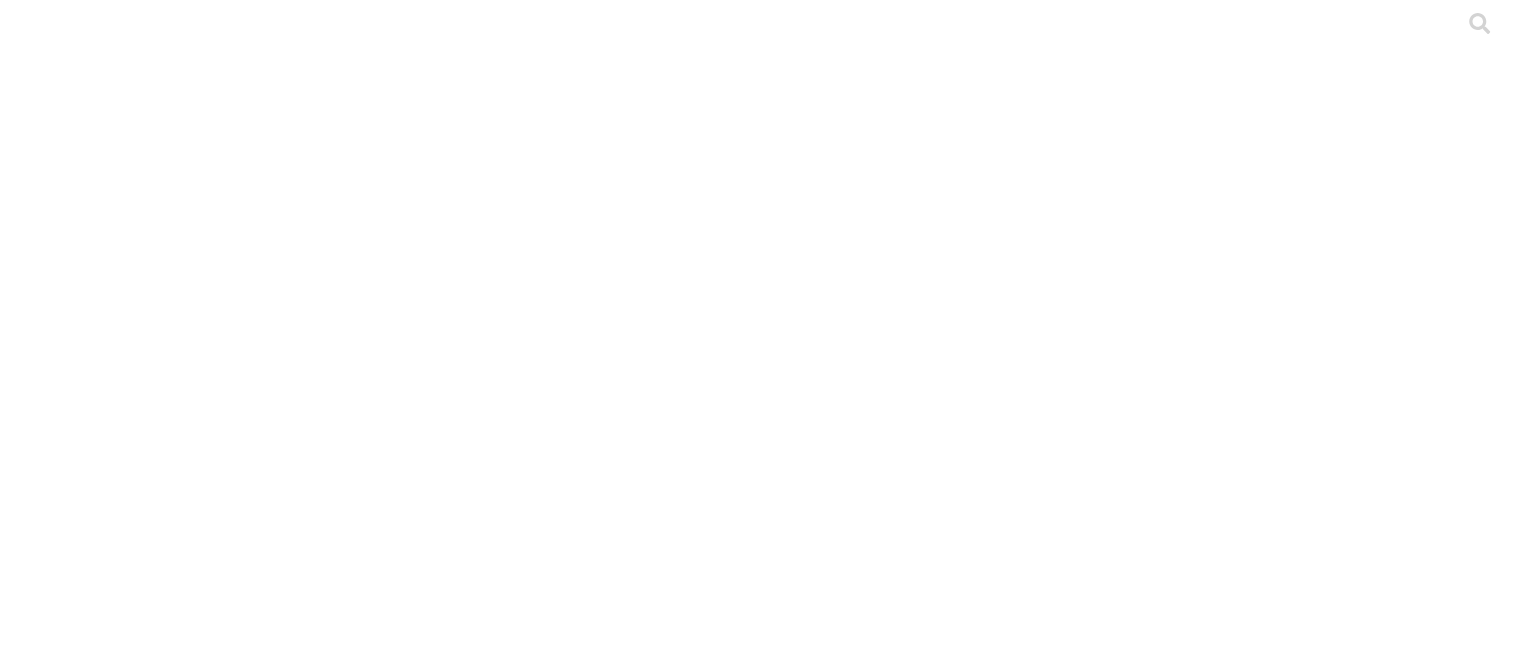 click on "SANTA CATALINA" at bounding box center [758, 6978] 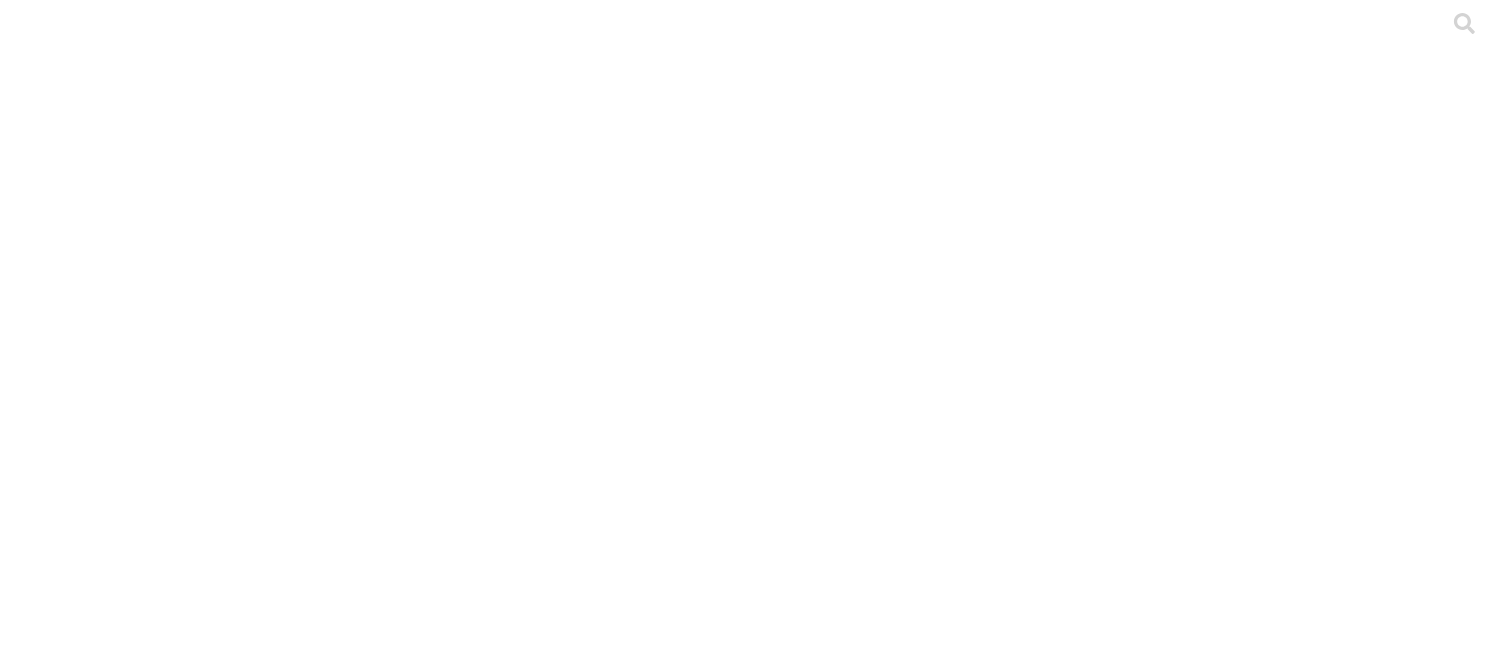click on "Cargar Principal ETL PIC CRIA SANTA CATALINA Archivo Fecha de carga Etiqueta Estado de carga S4 - [FIRST] [LAST] - Antioquia - PIC - Santa Catalina - Primerizas 2025.xlsx 08 May 2025 15:24   Abr2025 S4 - [FIRST] [LAST] - Antioquia - PIC - Santa Catalina - 2025.xlsx 08 May 2025 15:24   Abr2025 S4 - [FIRST] [LAST] - Antioquia - PIC - Santa Catalina - Hembras 2025.xlsx 08 May 2025 15:24   Abr2025 S4 - [FIRST] [LAST] - Antioquia - PIC - Santa Catalina - Primerizas 2024.xlsx 03 Jan 2025 12:07   Dic 2024 Carga exitosa Haz click para ver detalles Carga con advertencias   1   0   0 S4 - [FIRST] [LAST] - Antioquia - PIC - Santa Catalina - 2024.xlsx 03 Jan 2025 12:07   Dic 2024 Carga exitosa Haz click para ver detalles Carga con advertencias   1   0   0" at bounding box center [750, 2802] 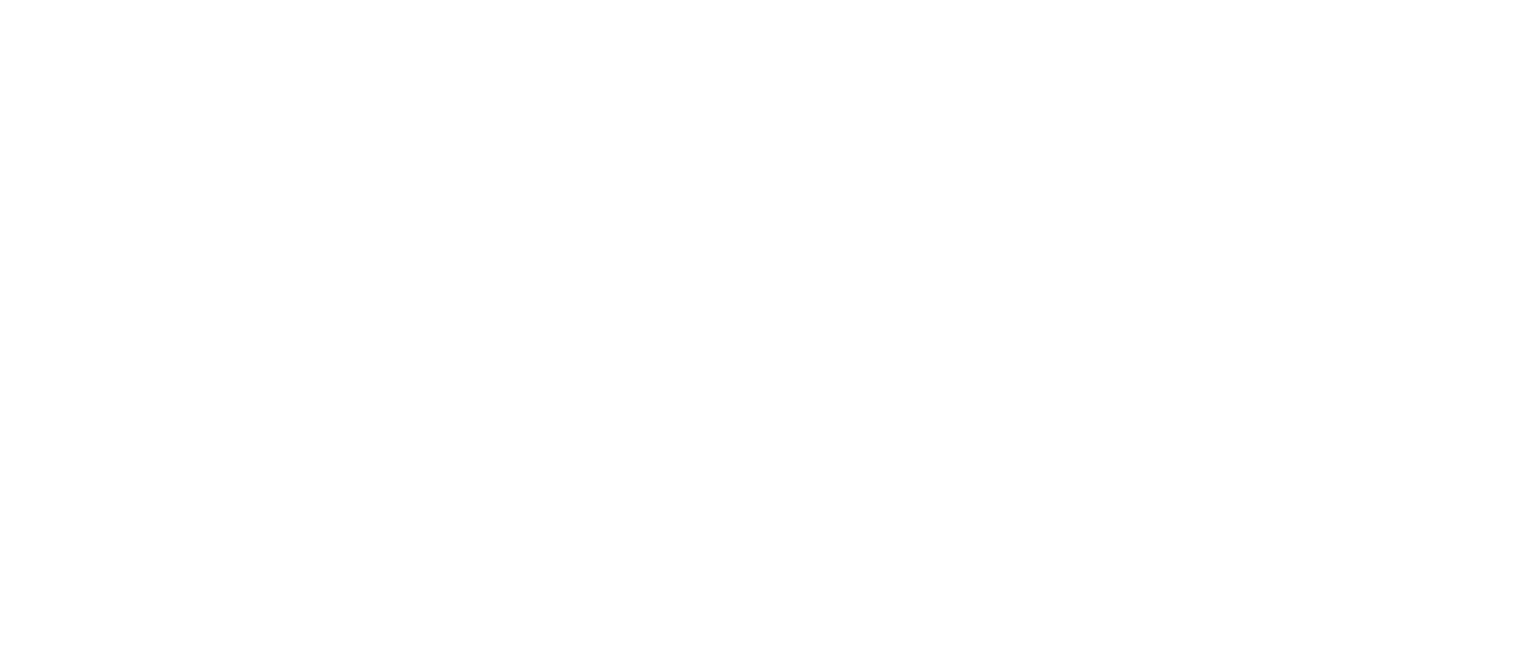 click at bounding box center [96, 2486] 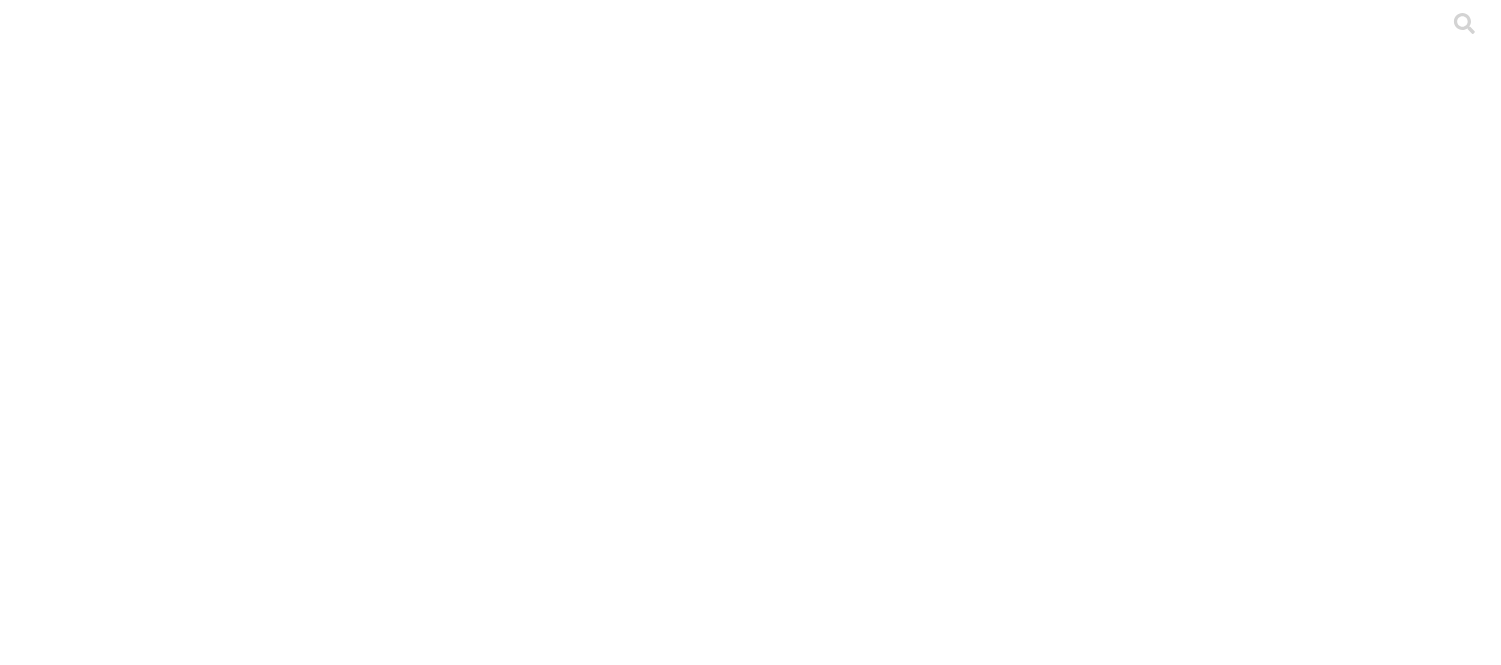 click 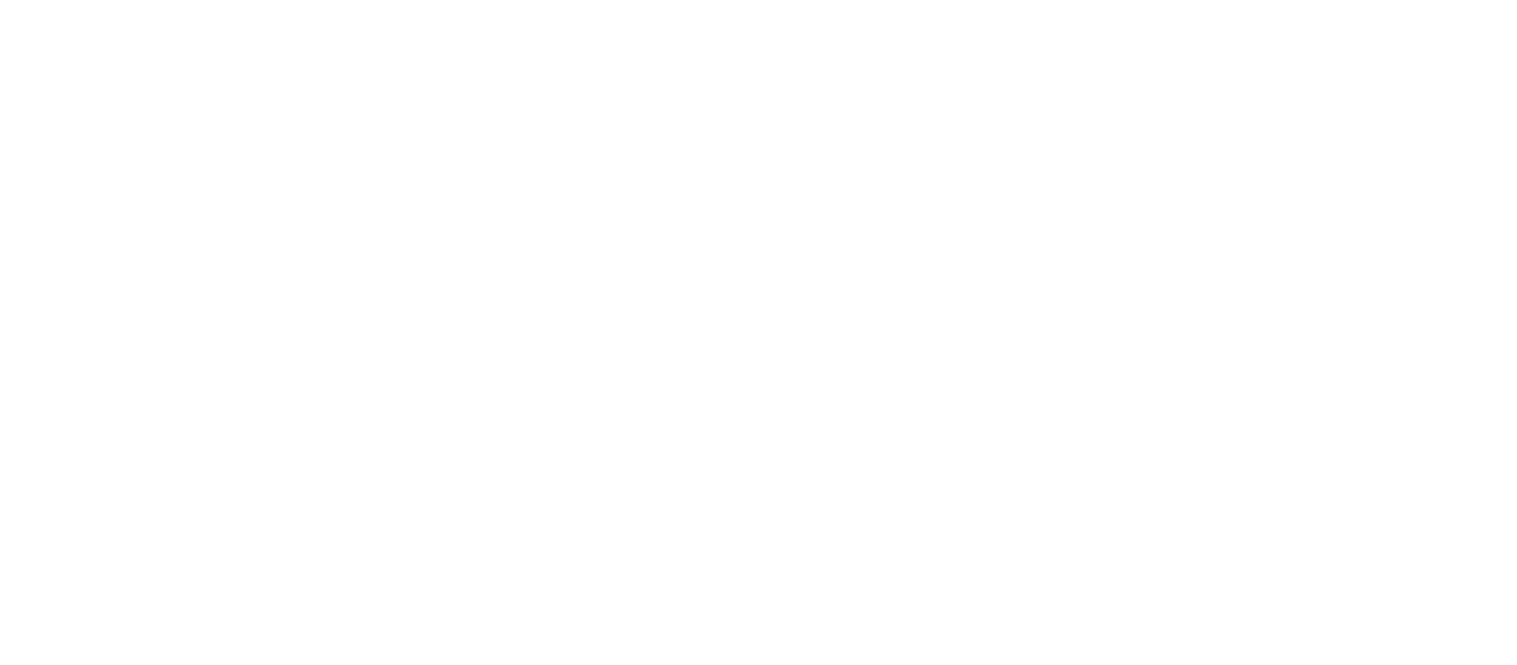 click 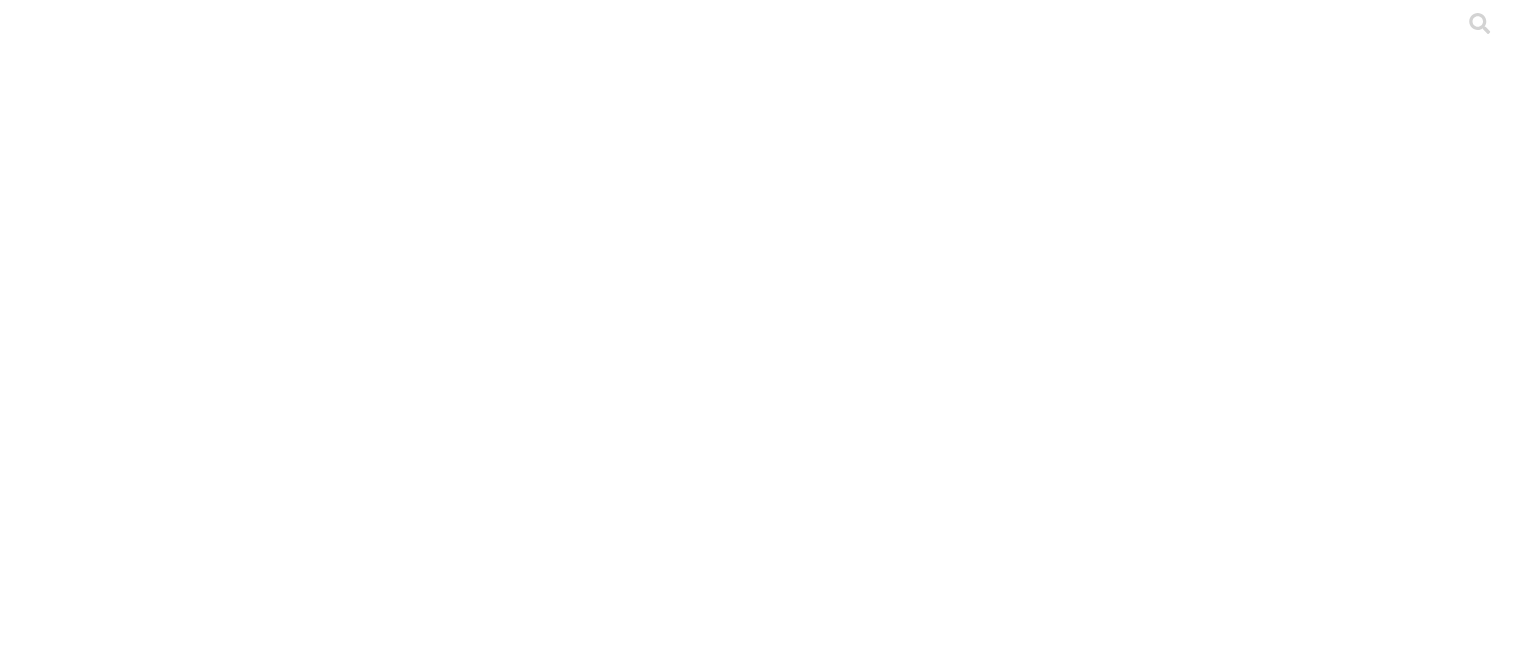 click on ".cls-1 {
fill: #d6d6d6;
}
ETL" at bounding box center [758, 3179] 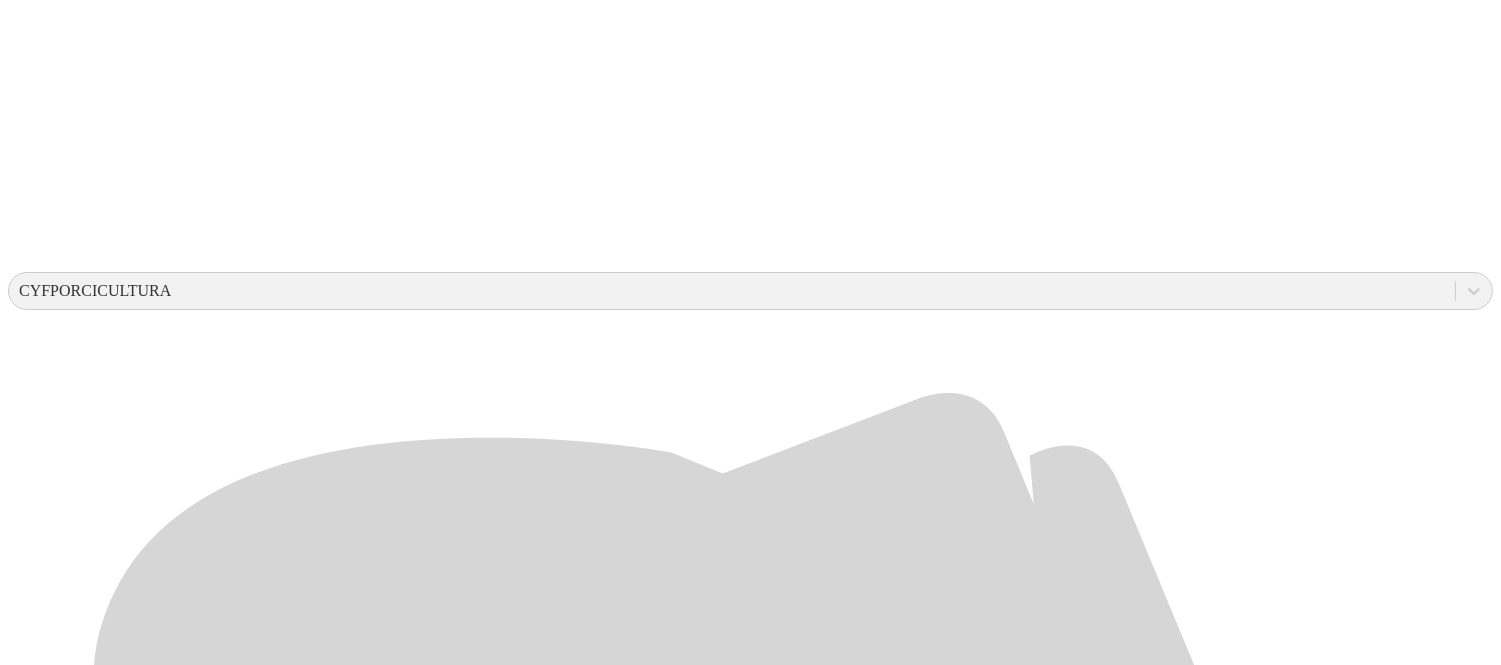 scroll, scrollTop: 594, scrollLeft: 0, axis: vertical 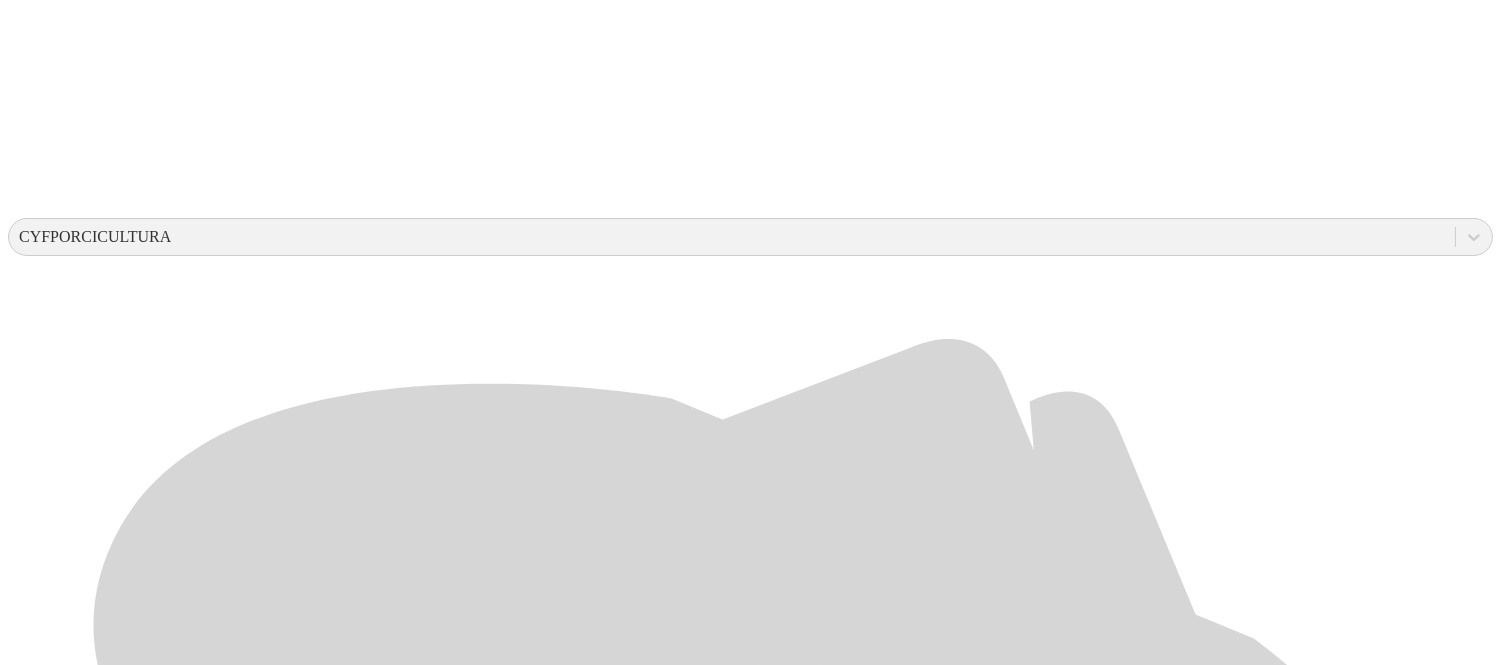 click on ".cls-1 {
fill: #d6d6d6;
}
JAIBU" at bounding box center (750, 22155) 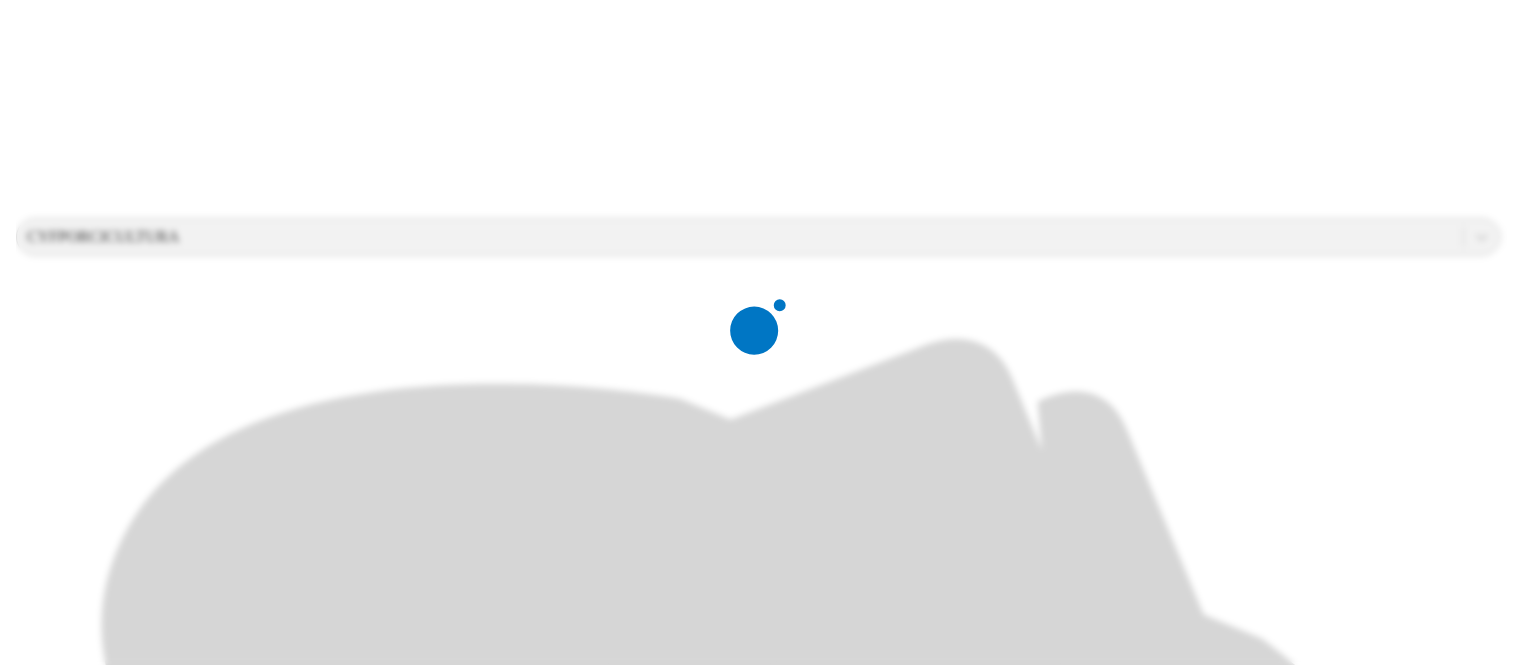 scroll, scrollTop: 0, scrollLeft: 0, axis: both 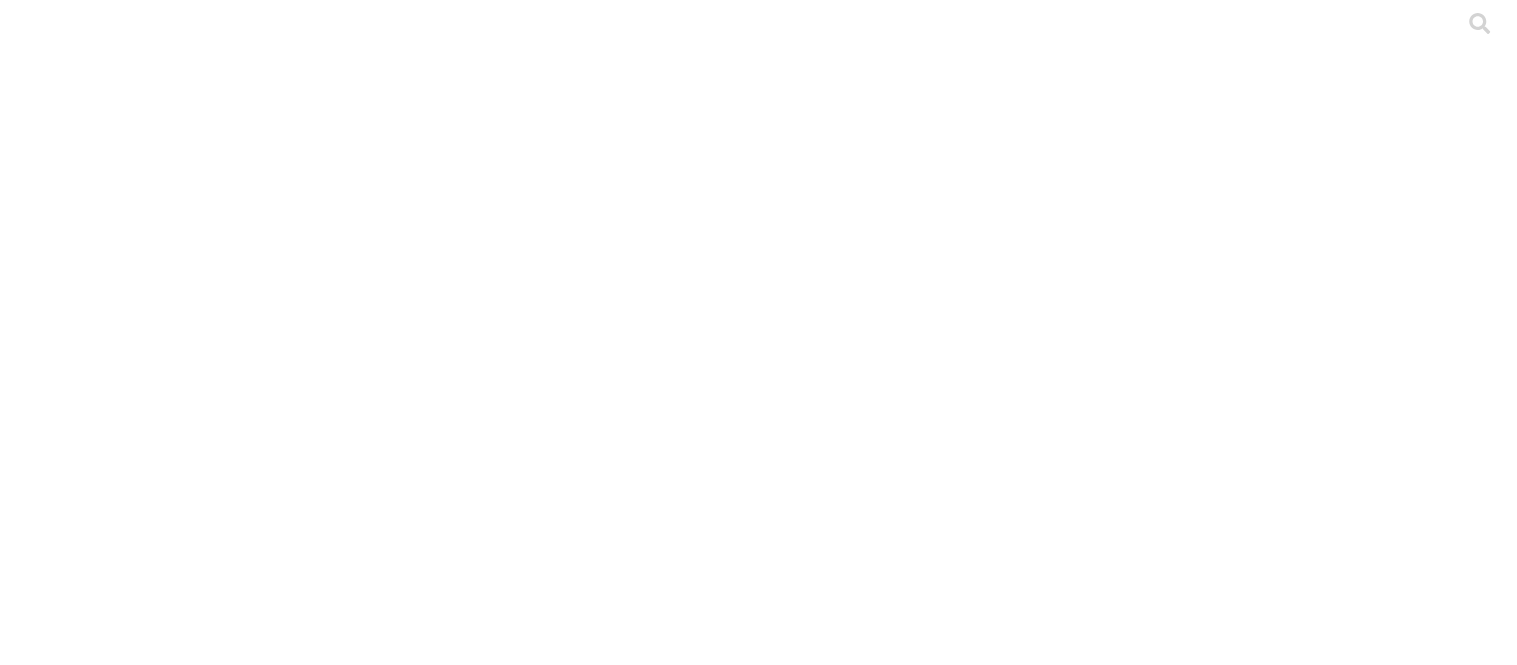 click on ".cls-1 {
fill: #d6d6d6;
}
CRIA" at bounding box center (758, 4702) 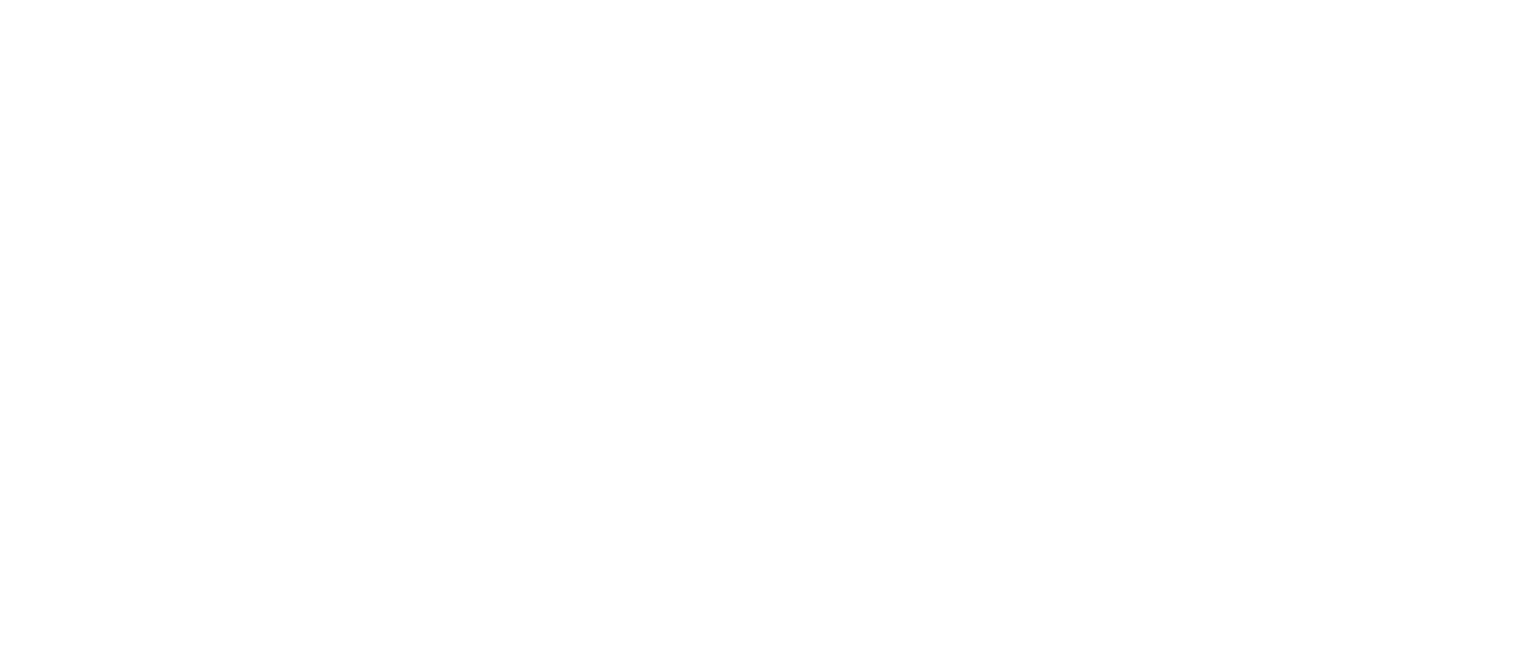 click at bounding box center (96, 2486) 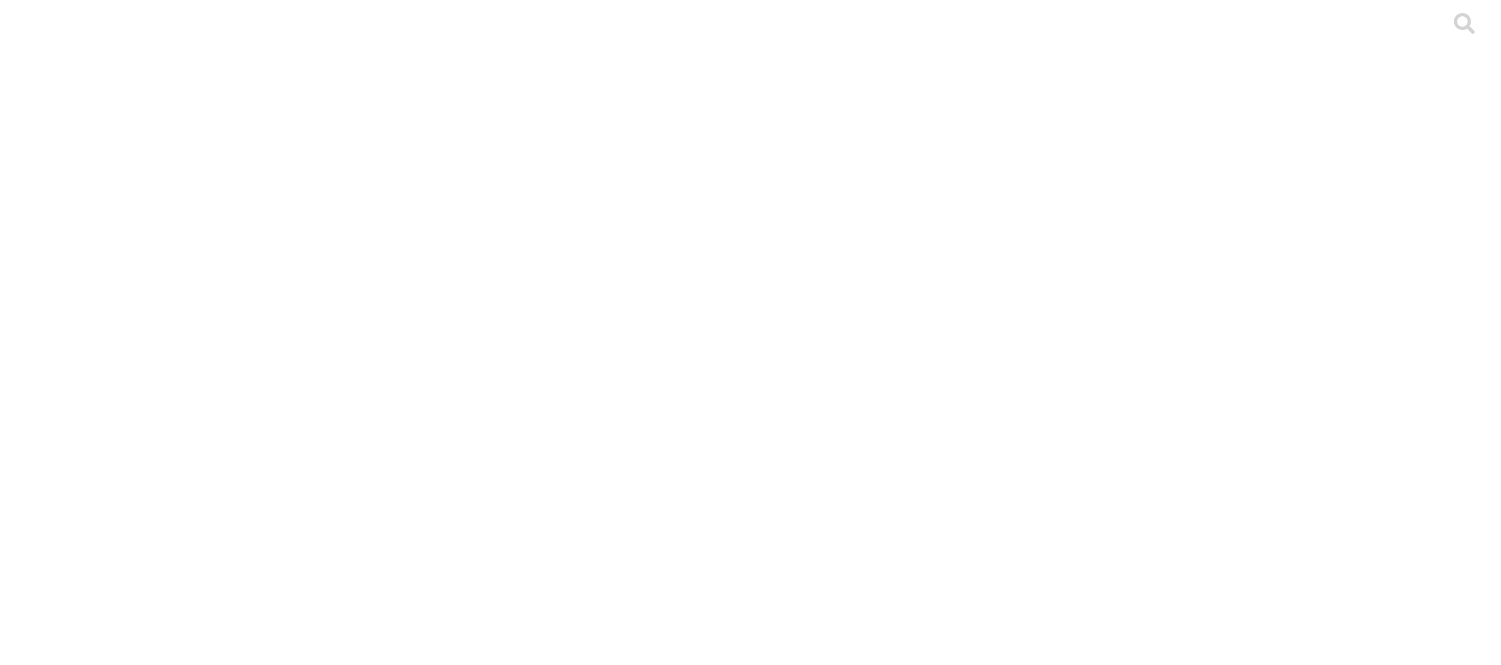 click on "CRIA" at bounding box center (207, 2323) 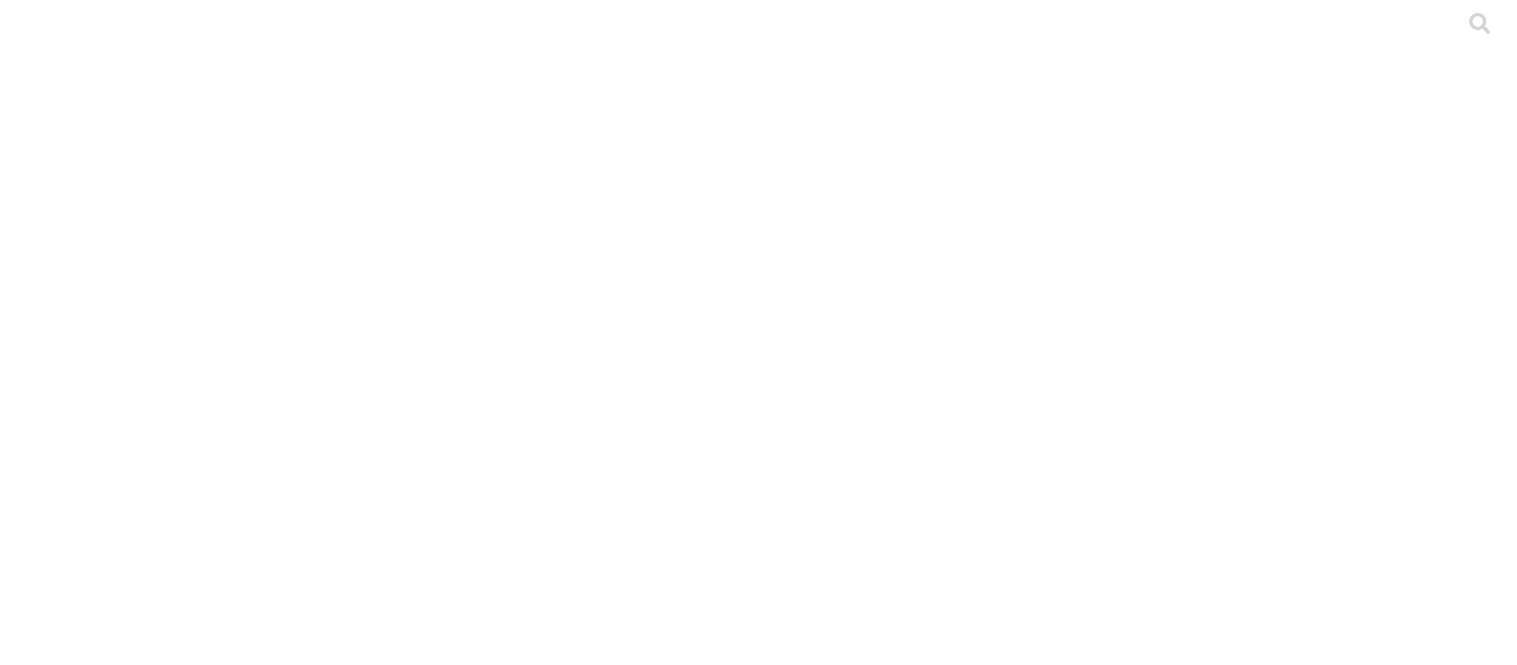 click on "VILLA ANGELA" at bounding box center (758, 5455) 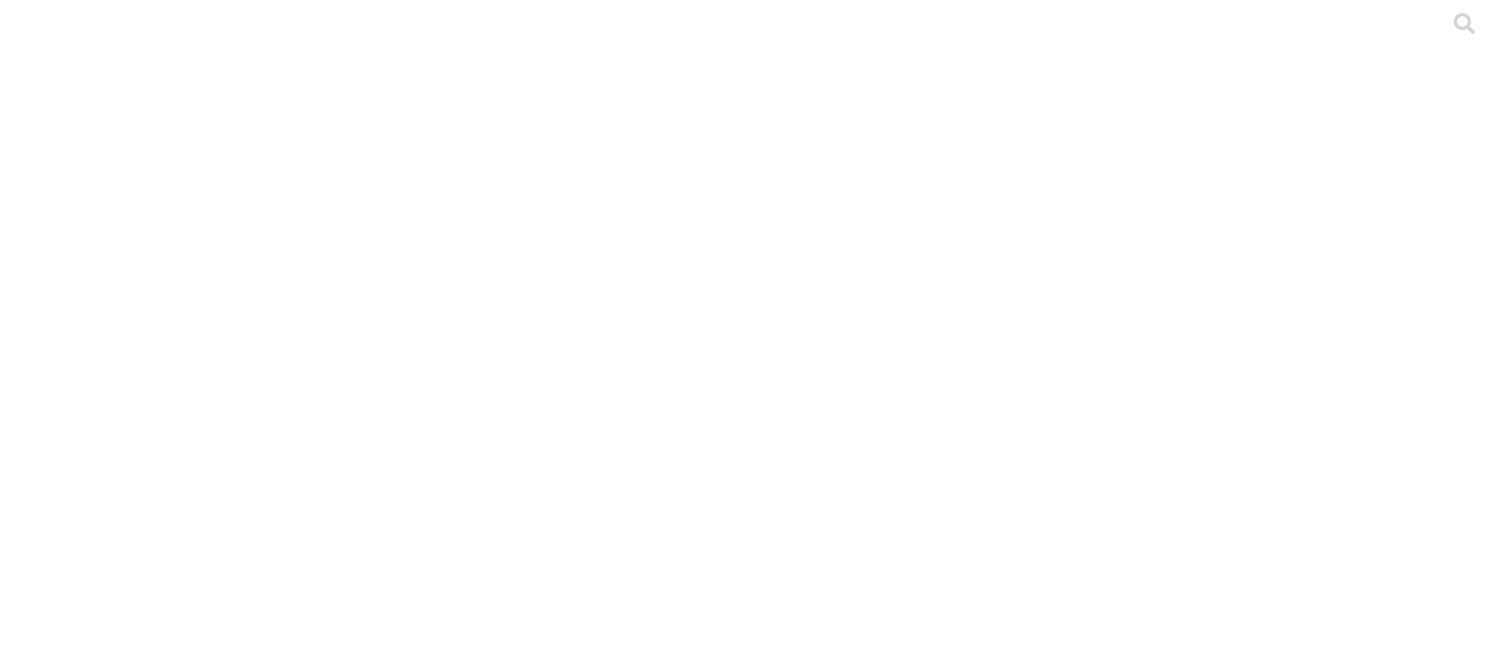 click on "CYFPORCICULTURA Base de conocimiento
.cls-1 {
fill: none;
}
Inicio" at bounding box center [750, 1132] 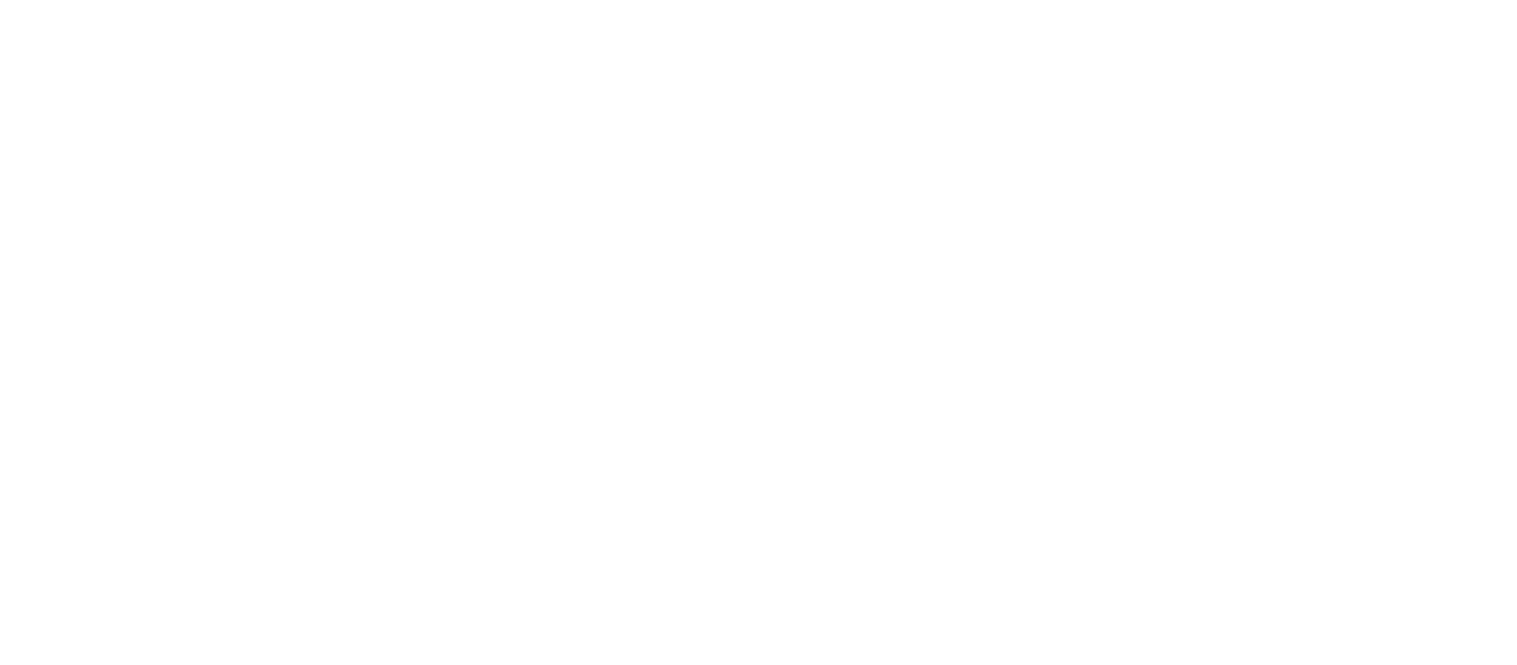 click at bounding box center (96, 2486) 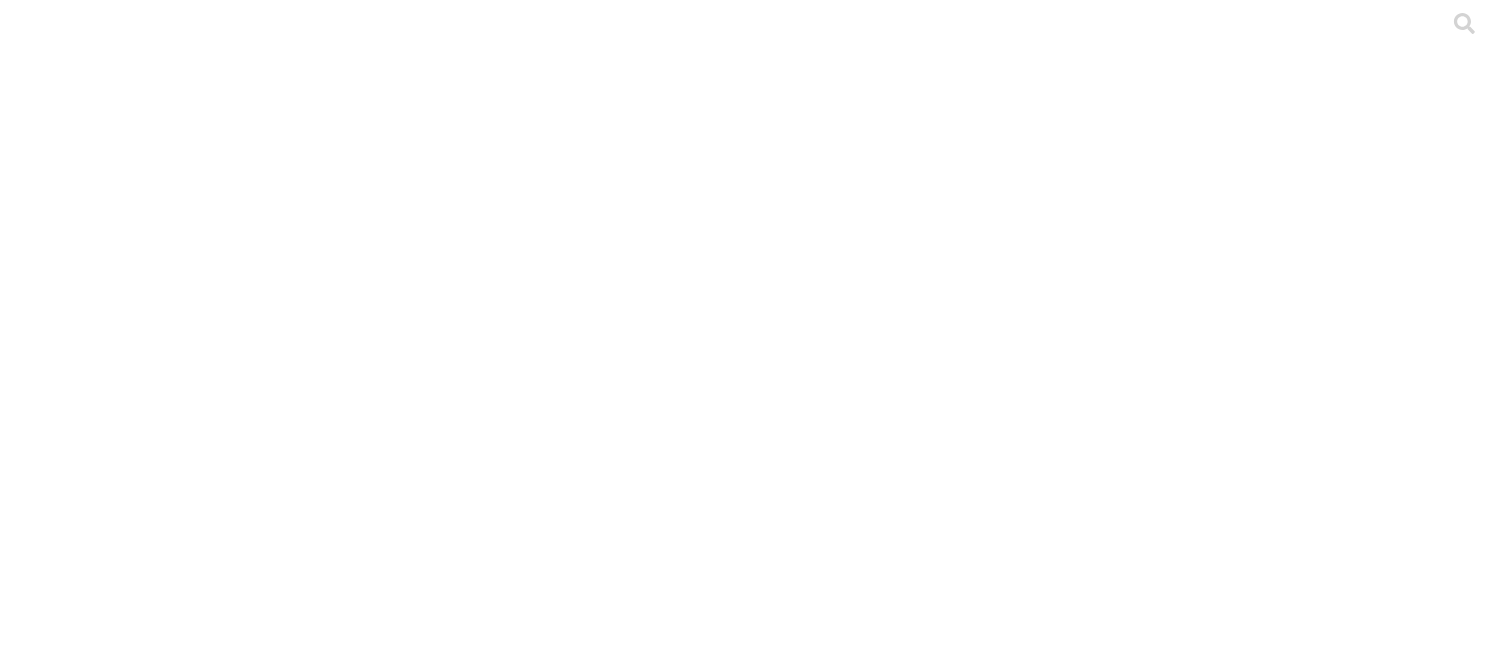click 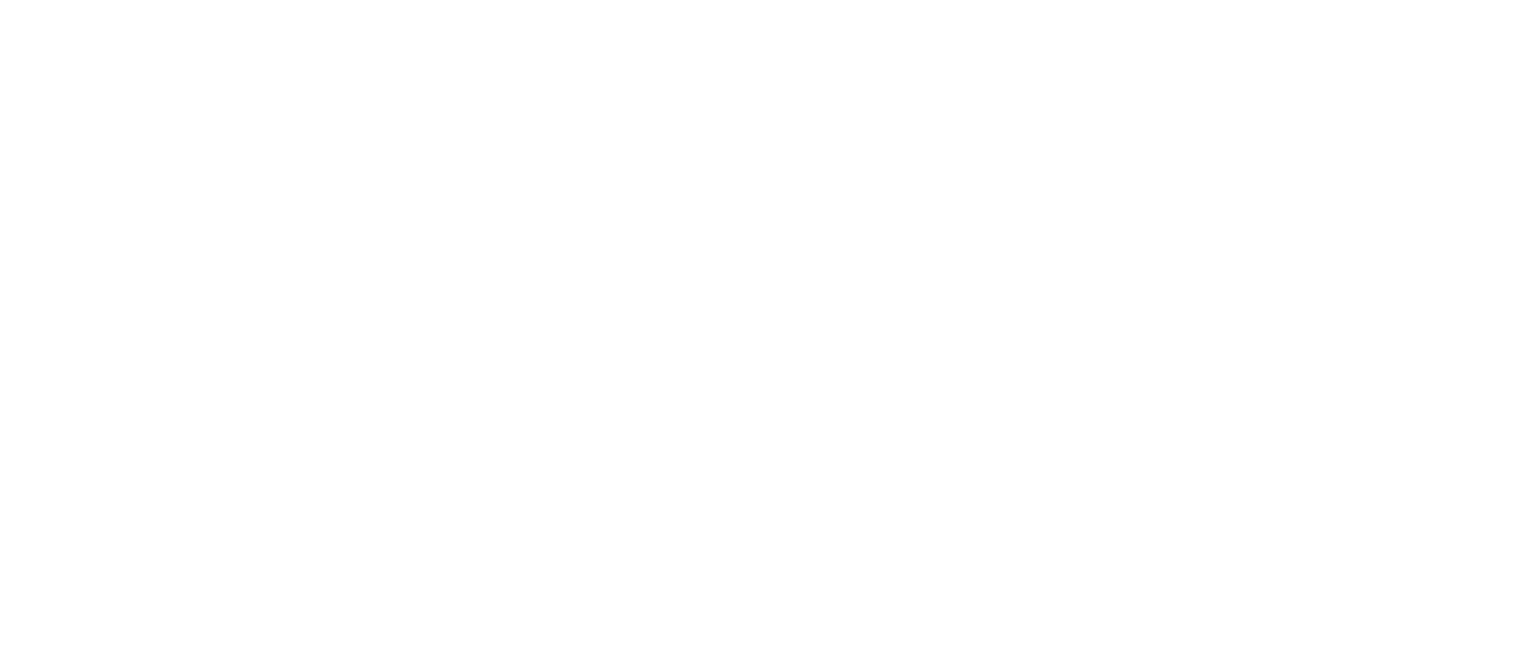 click on ".f833c649-ebfd-4bf3-83aa-e64b698d0dc5 {
fill: none;
stroke-linecap: round;
stroke-linejoin: round;
stroke-width: 3 !important;
}" 